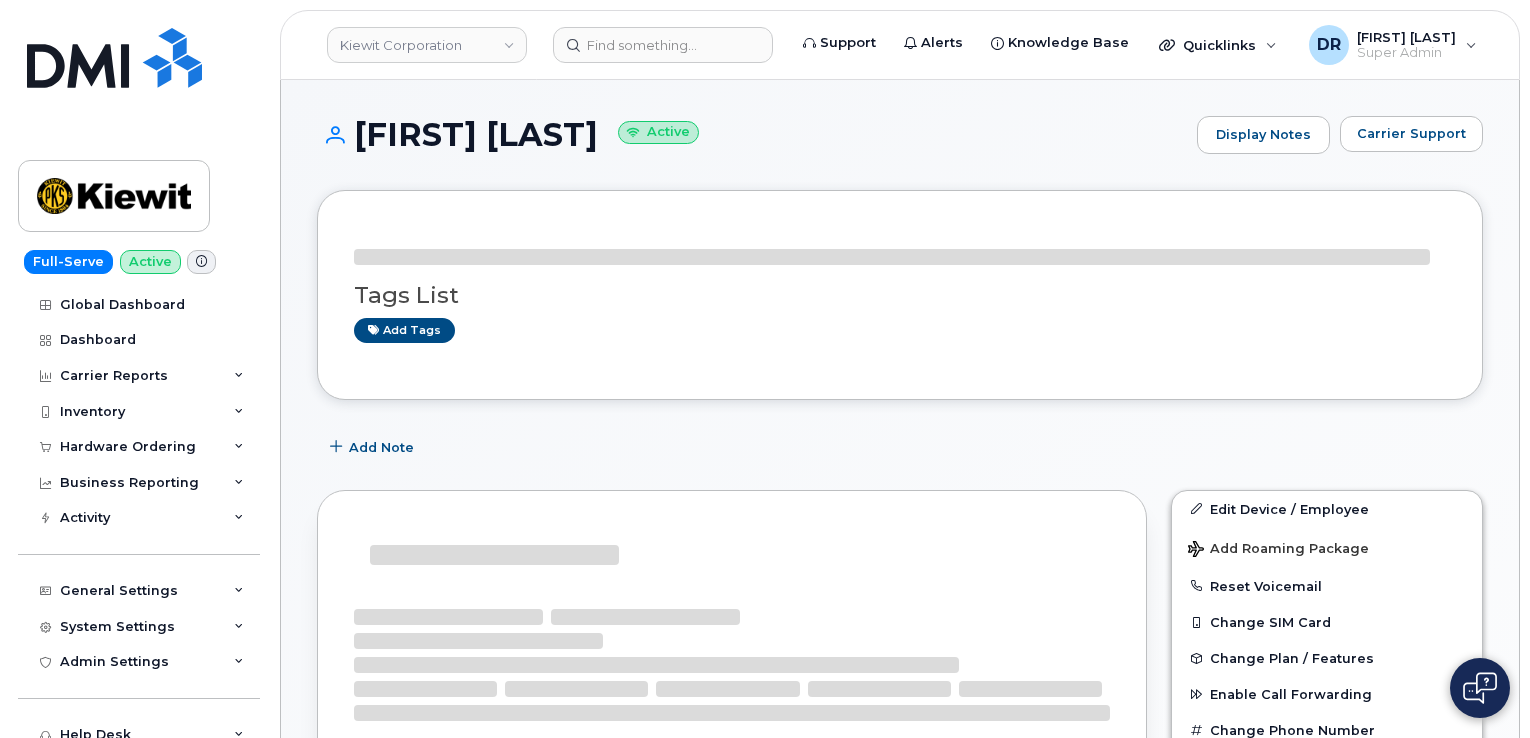 scroll, scrollTop: 0, scrollLeft: 0, axis: both 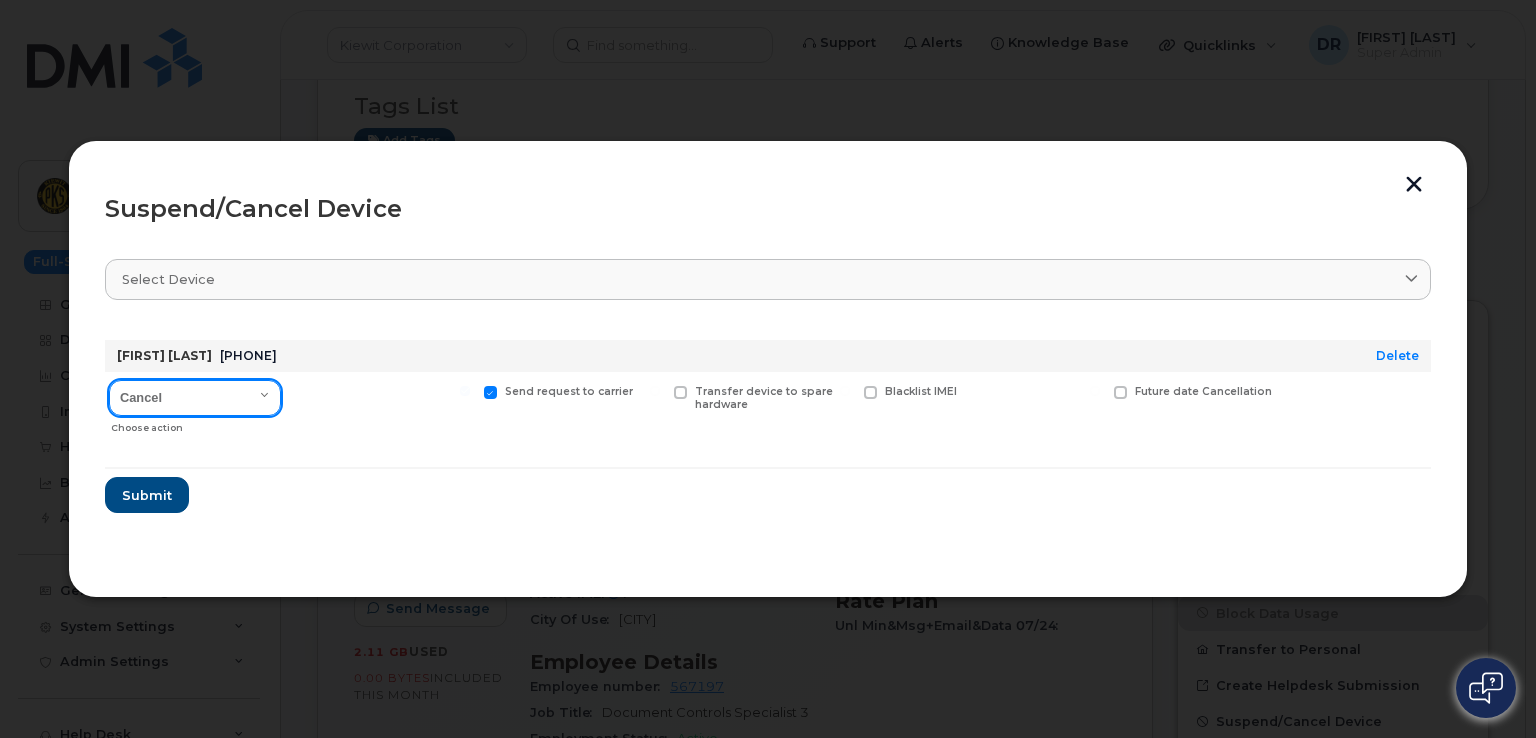 click on "Cancel Suspend - Reduced Rate Suspend - Full Rate Suspend - Lost Device/Stolen Reactivate" at bounding box center (195, 398) 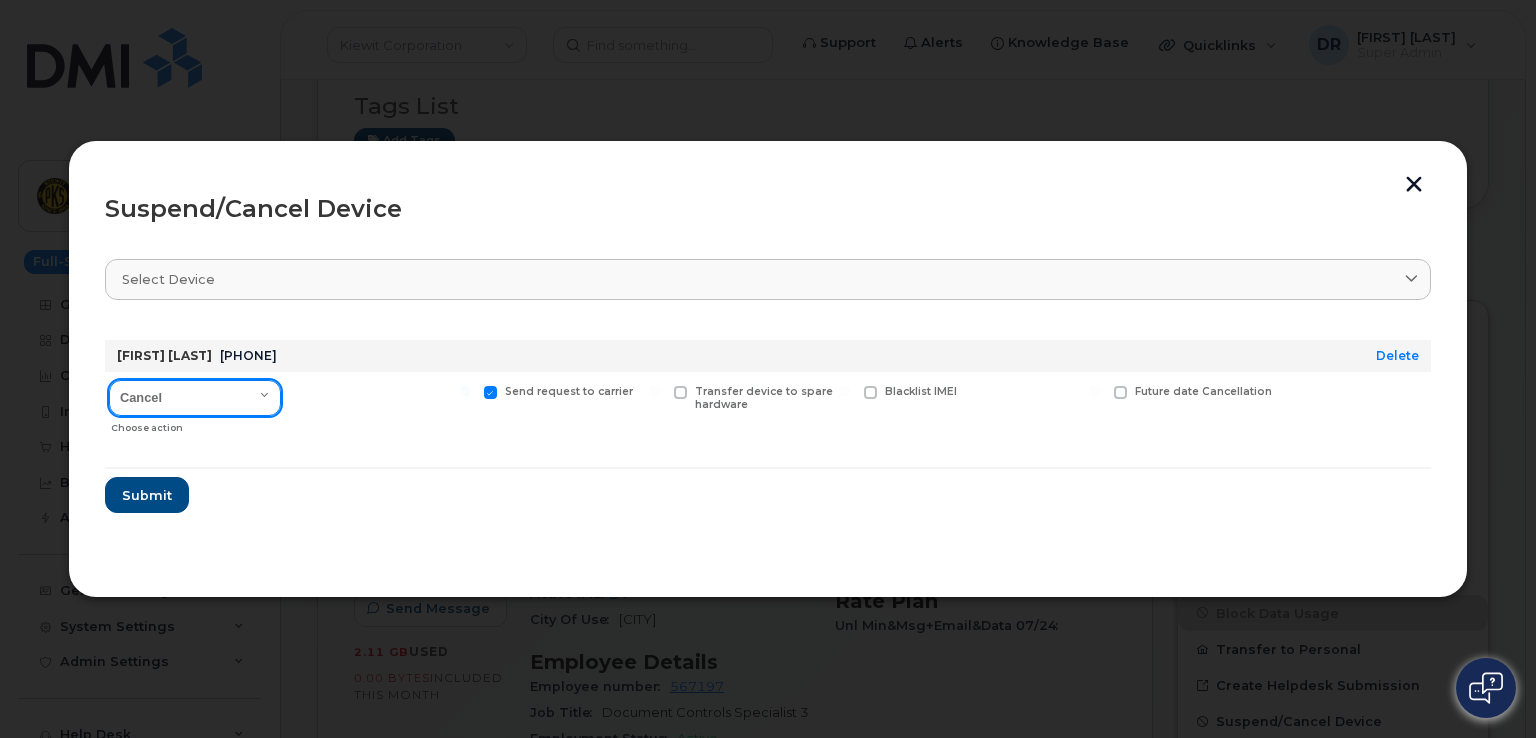 select on "[object Object]" 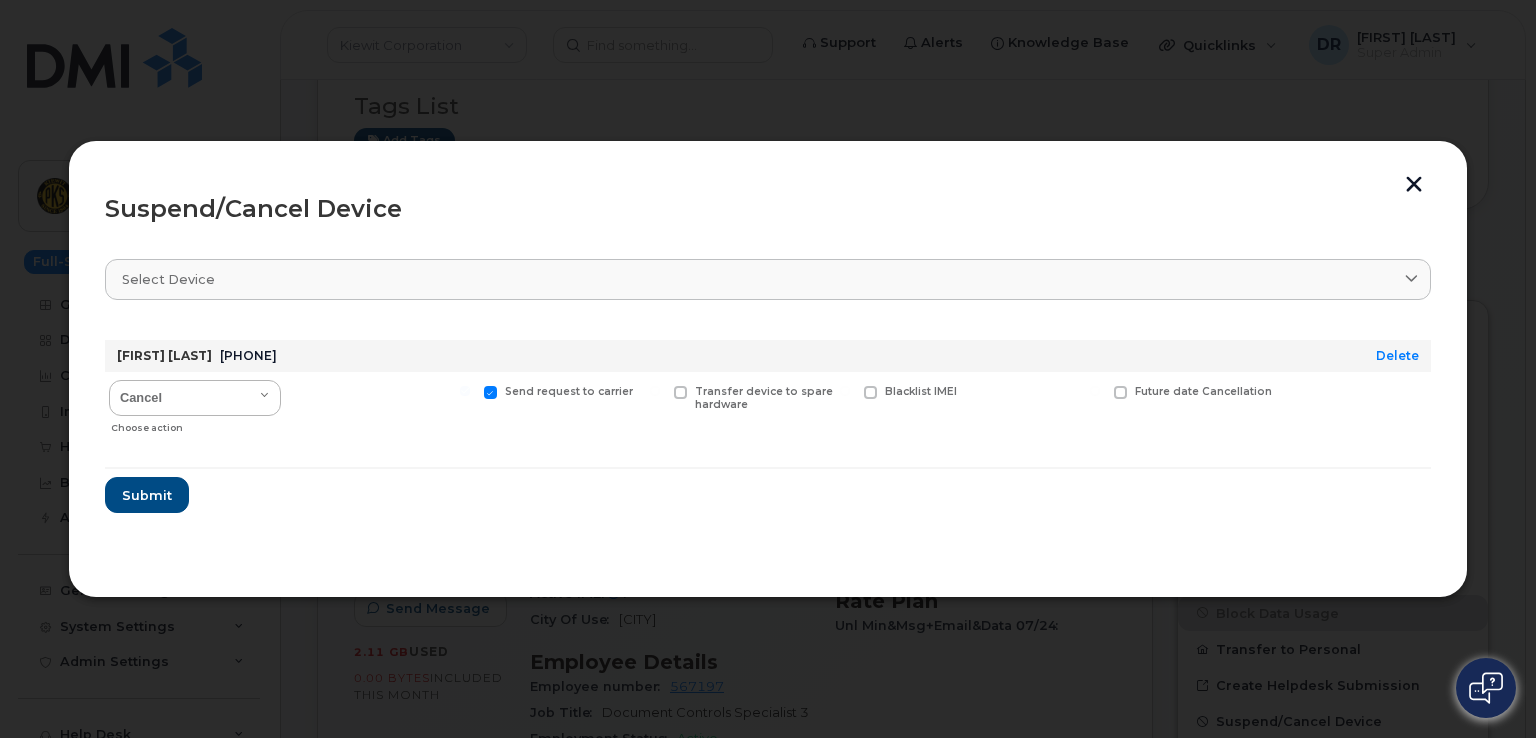 click on "Send request to carrier" at bounding box center (465, 391) 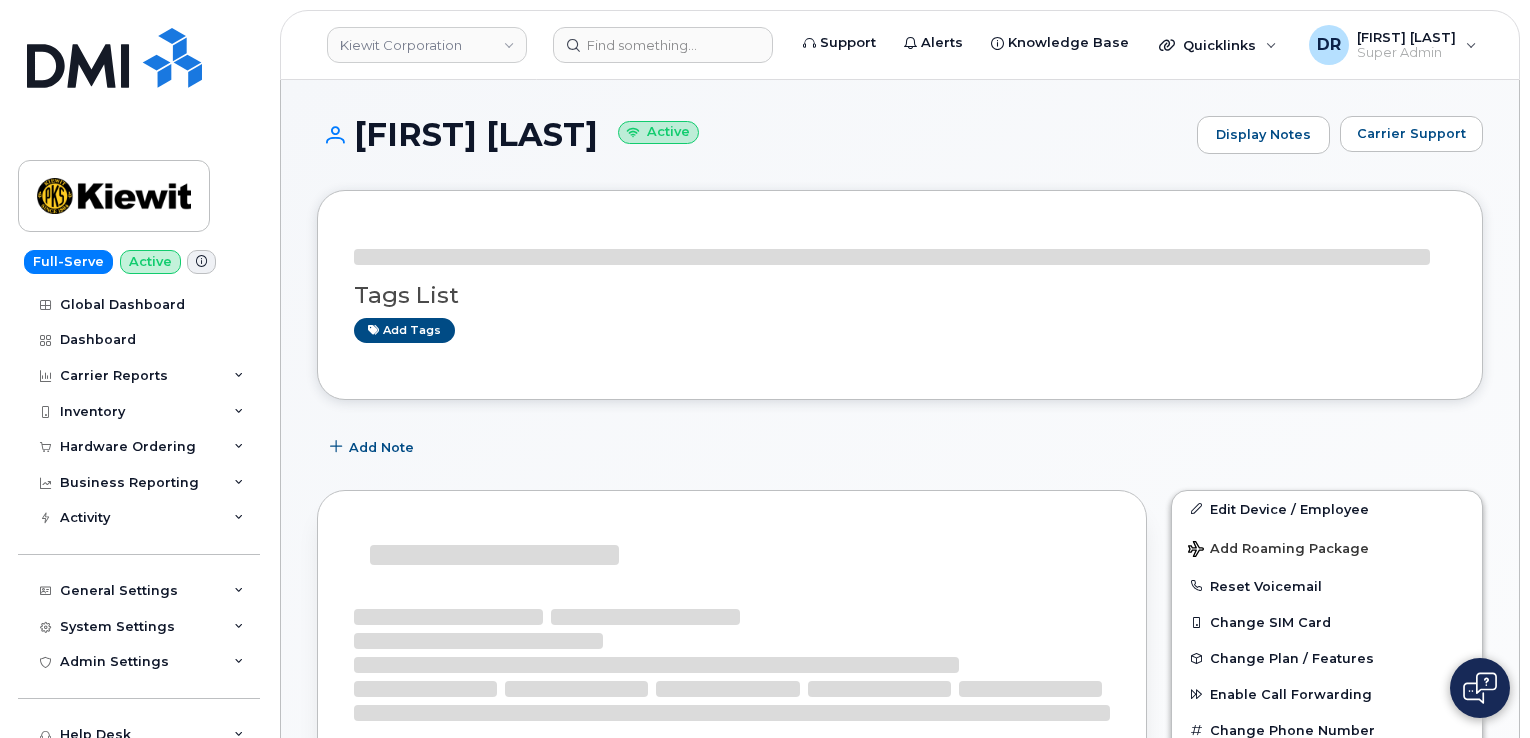 scroll, scrollTop: 0, scrollLeft: 0, axis: both 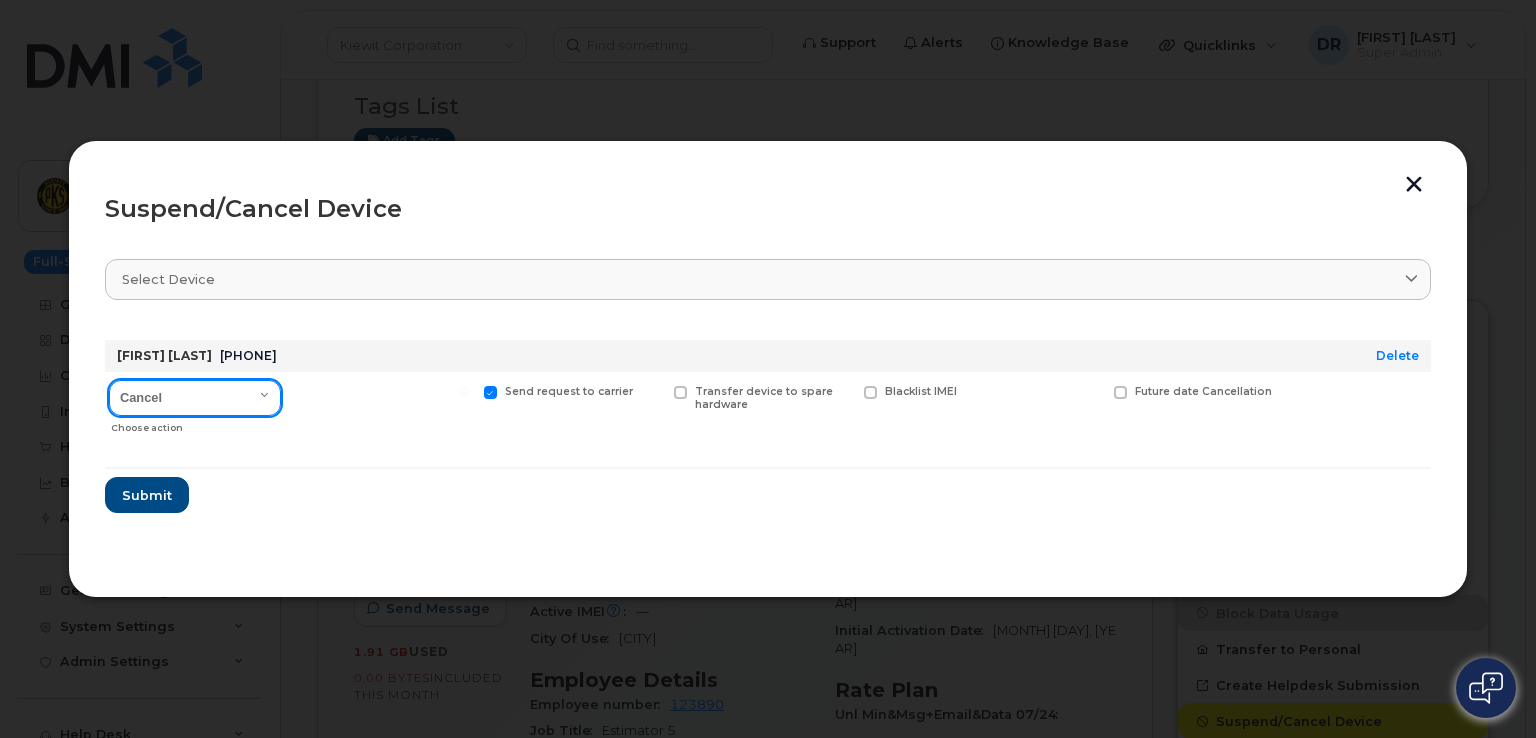 click on "Cancel Suspend - Reduced Rate Suspend - Full Rate Suspend - Lost Device/Stolen Reactivate" at bounding box center [195, 398] 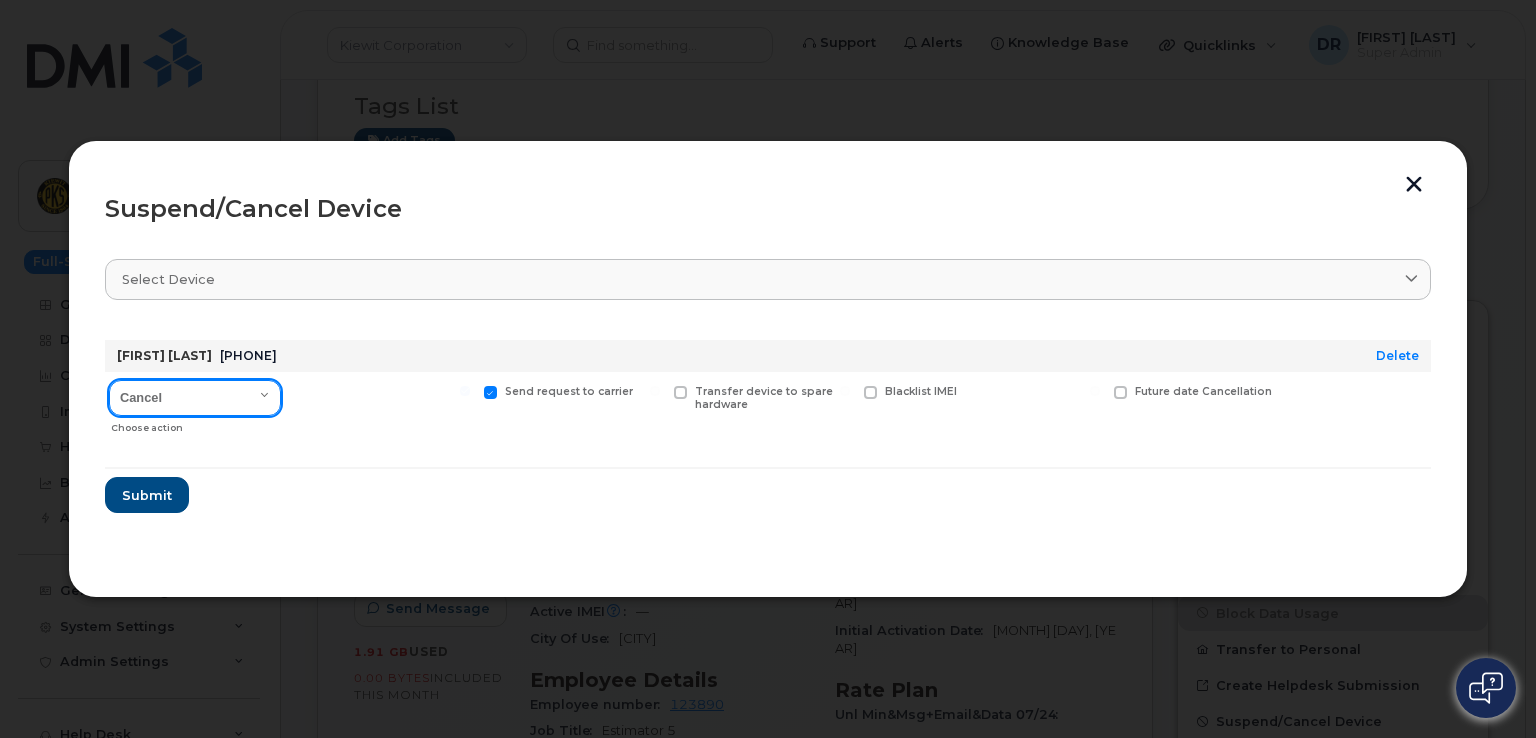 select on "[object Object]" 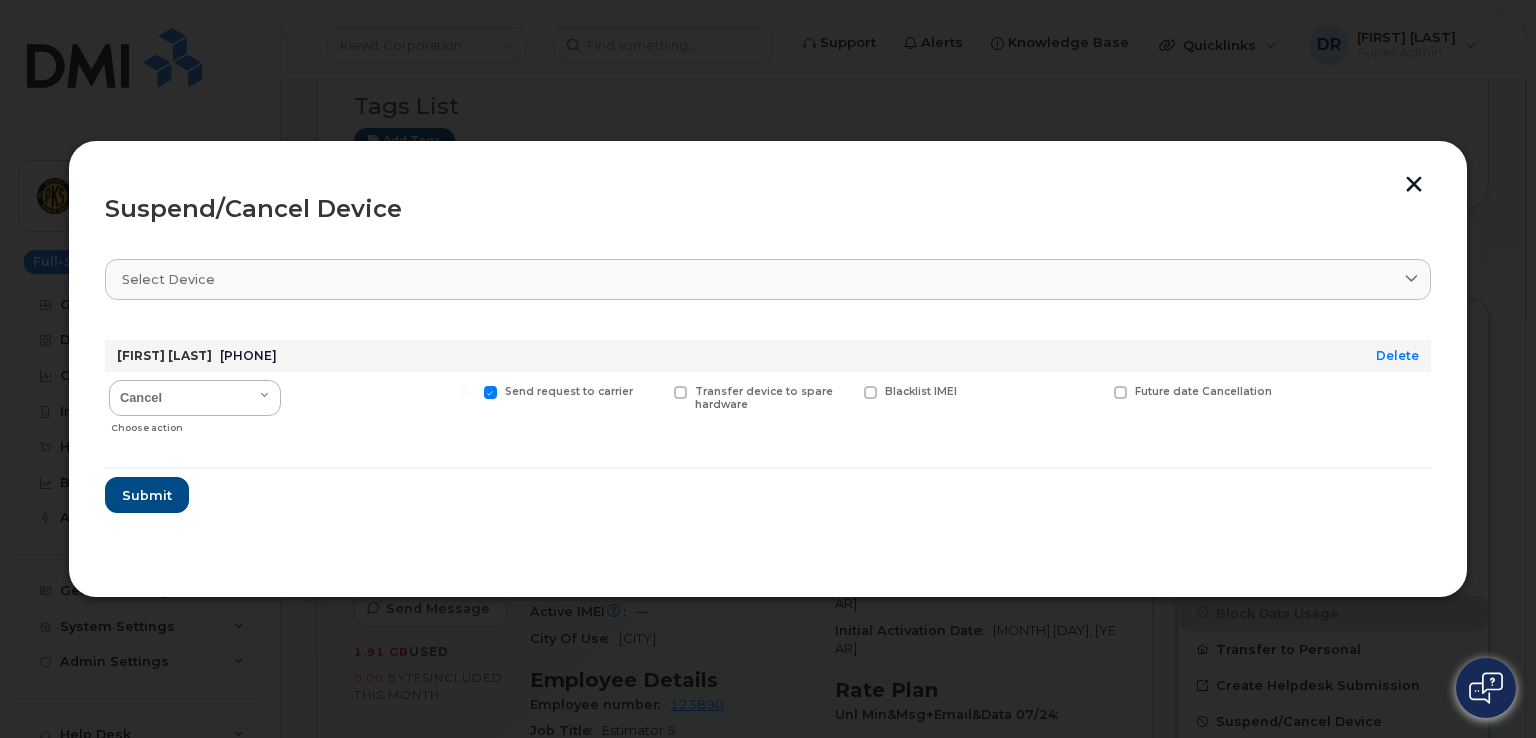 click on "Send request to carrier" at bounding box center [465, 391] 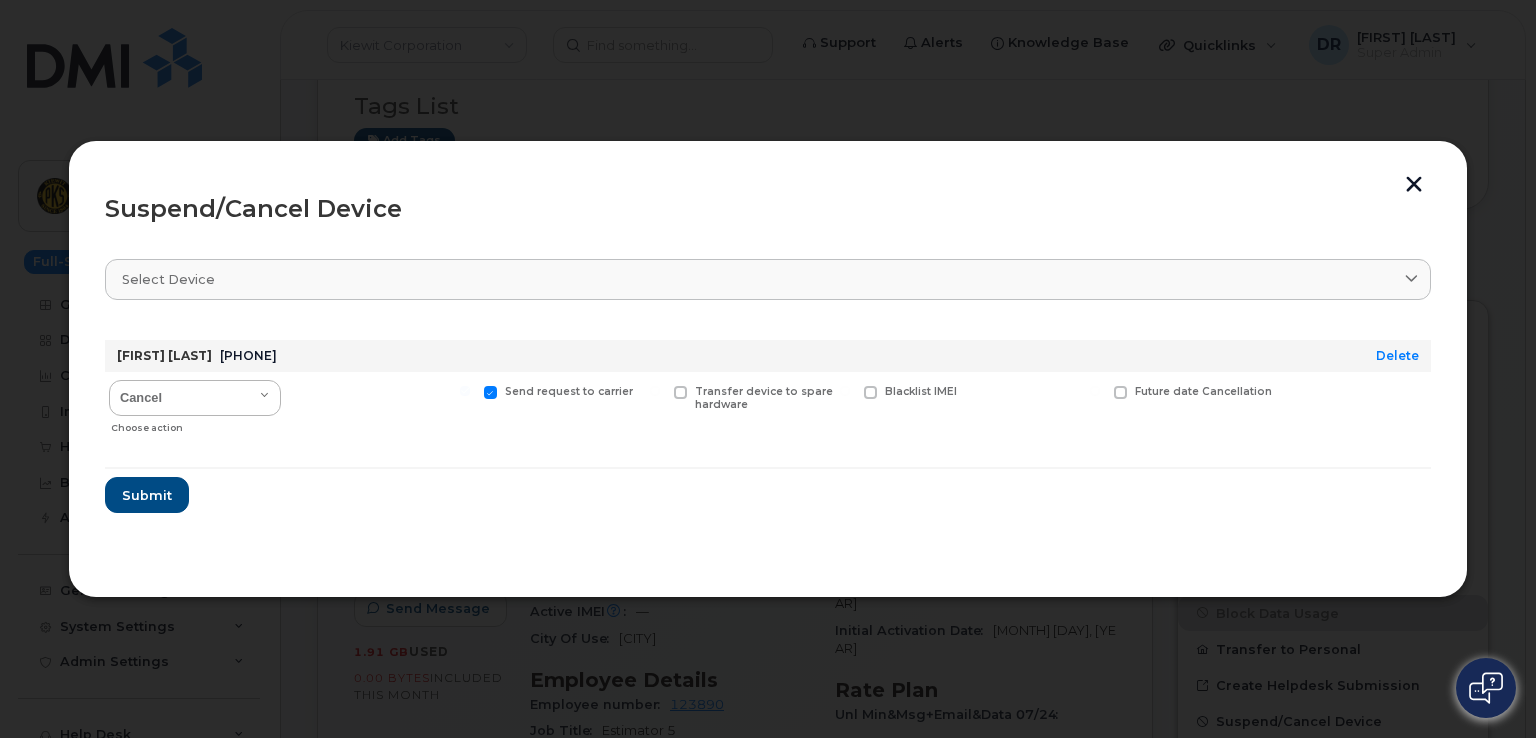 checkbox on "false" 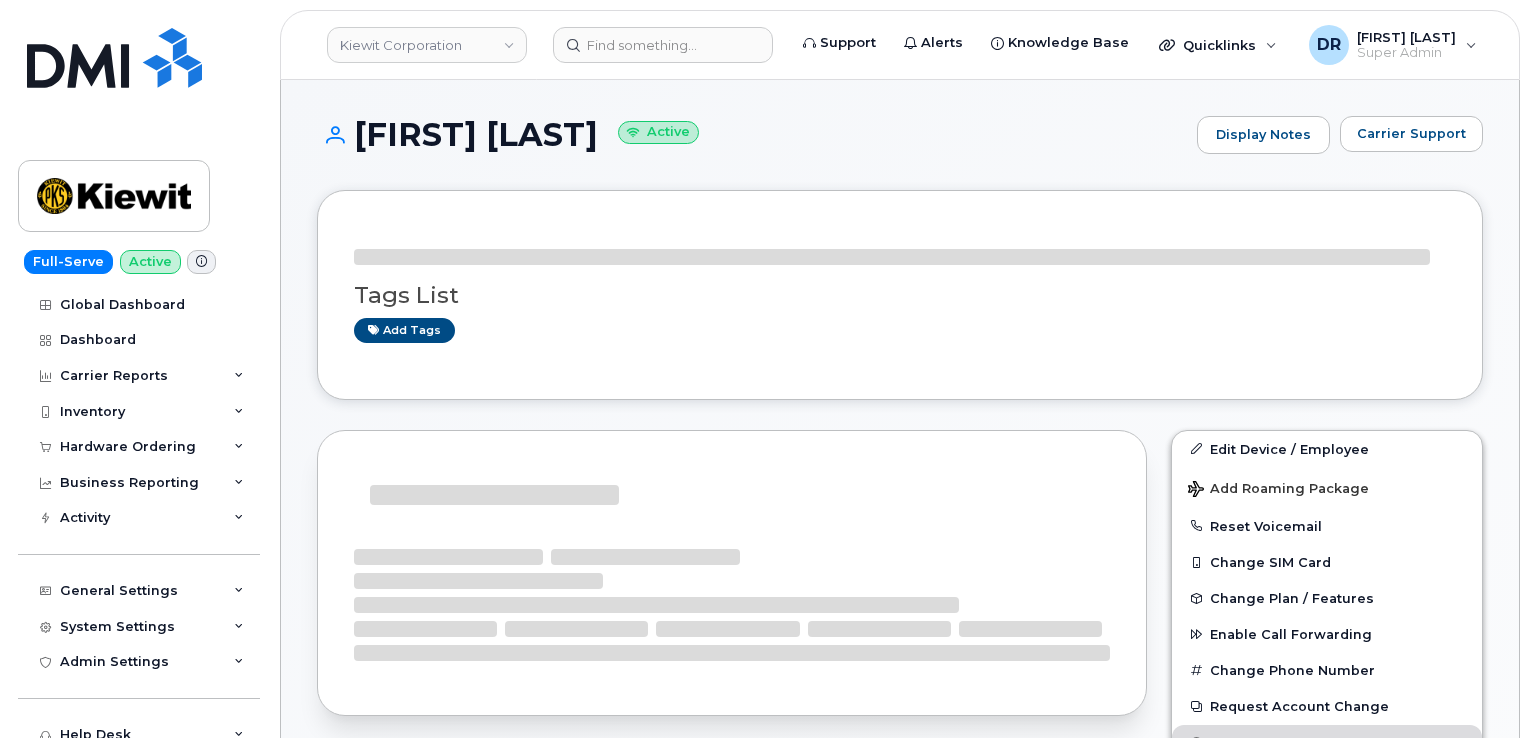 scroll, scrollTop: 0, scrollLeft: 0, axis: both 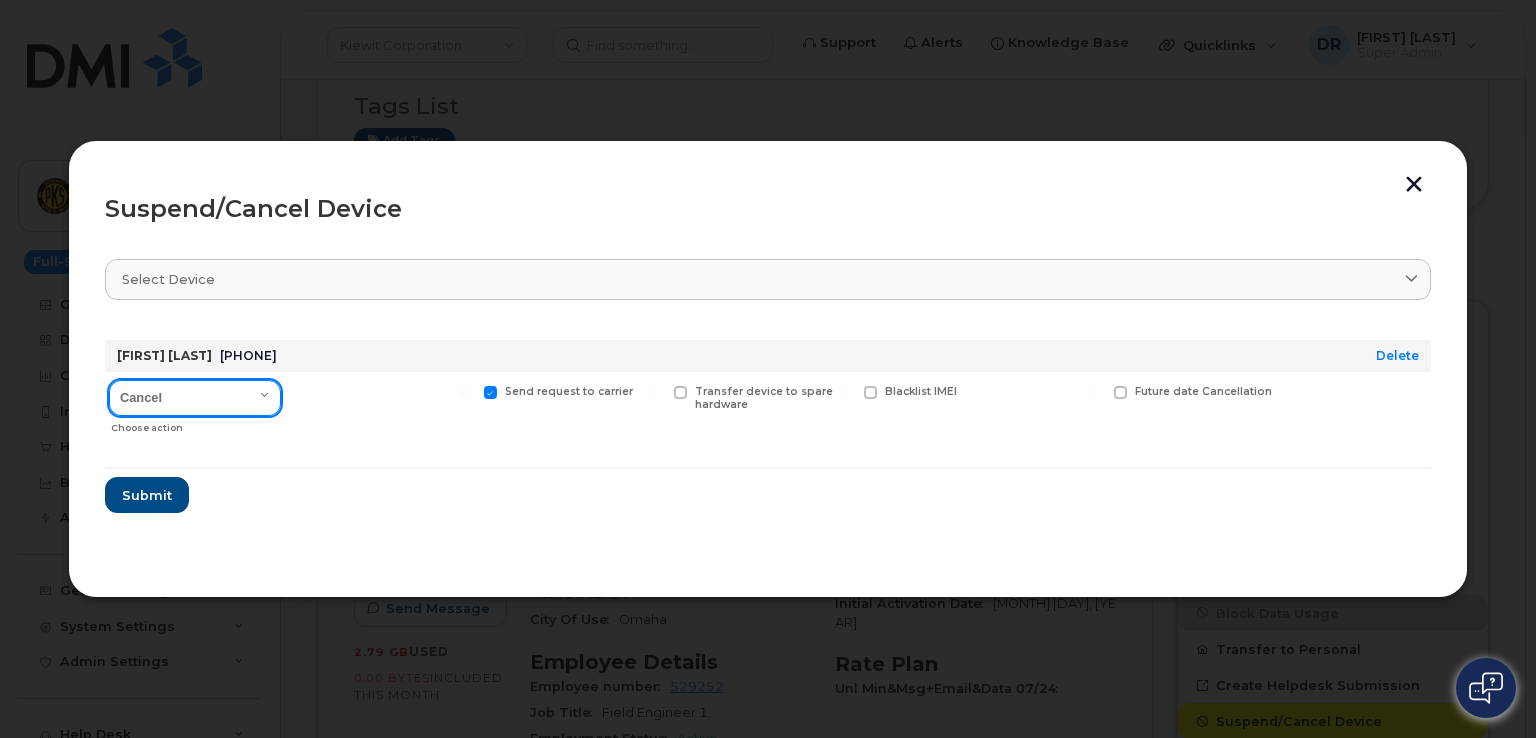 click on "Cancel Suspend - Reduced Rate Suspend - Full Rate Suspend - Lost Device/Stolen Reactivate" at bounding box center (195, 398) 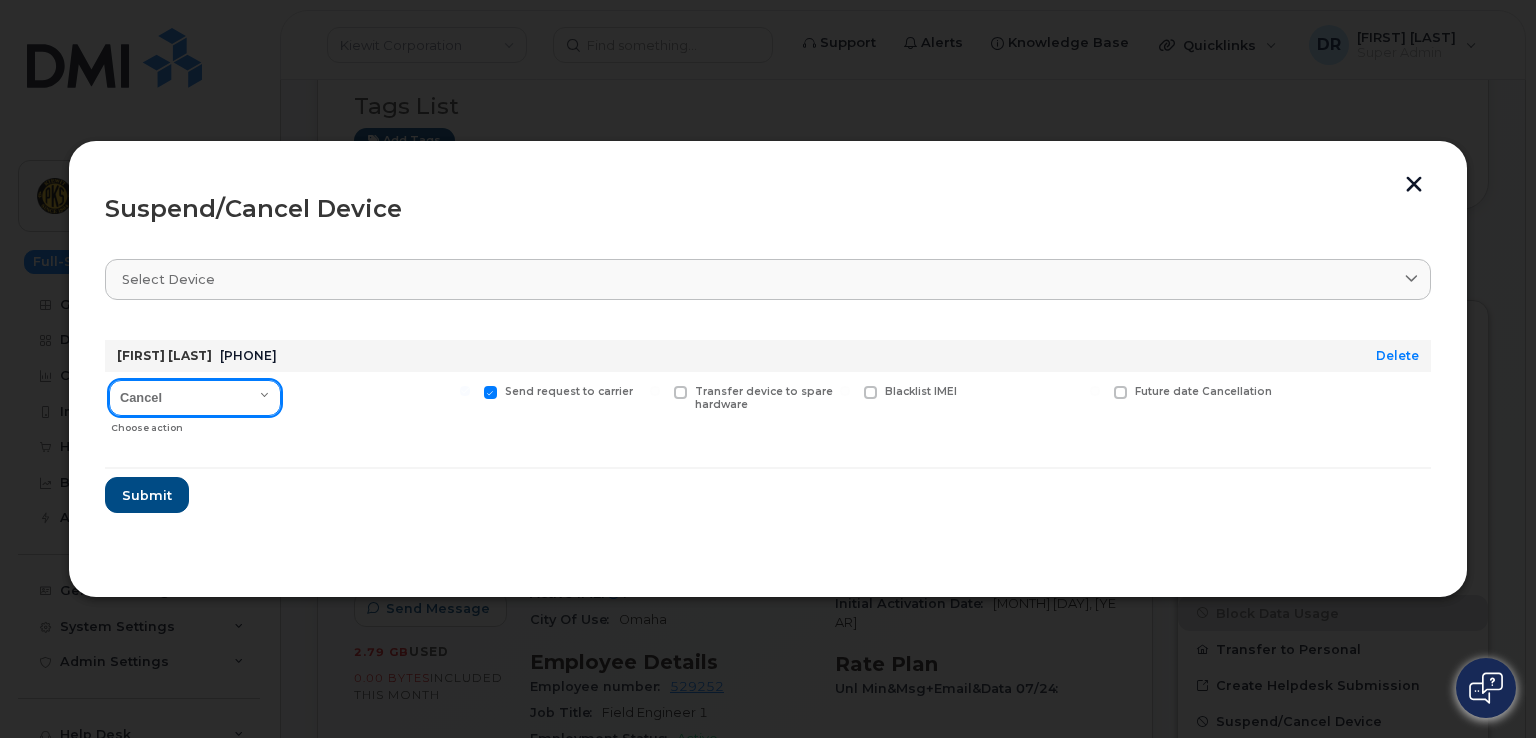 select on "[object Object]" 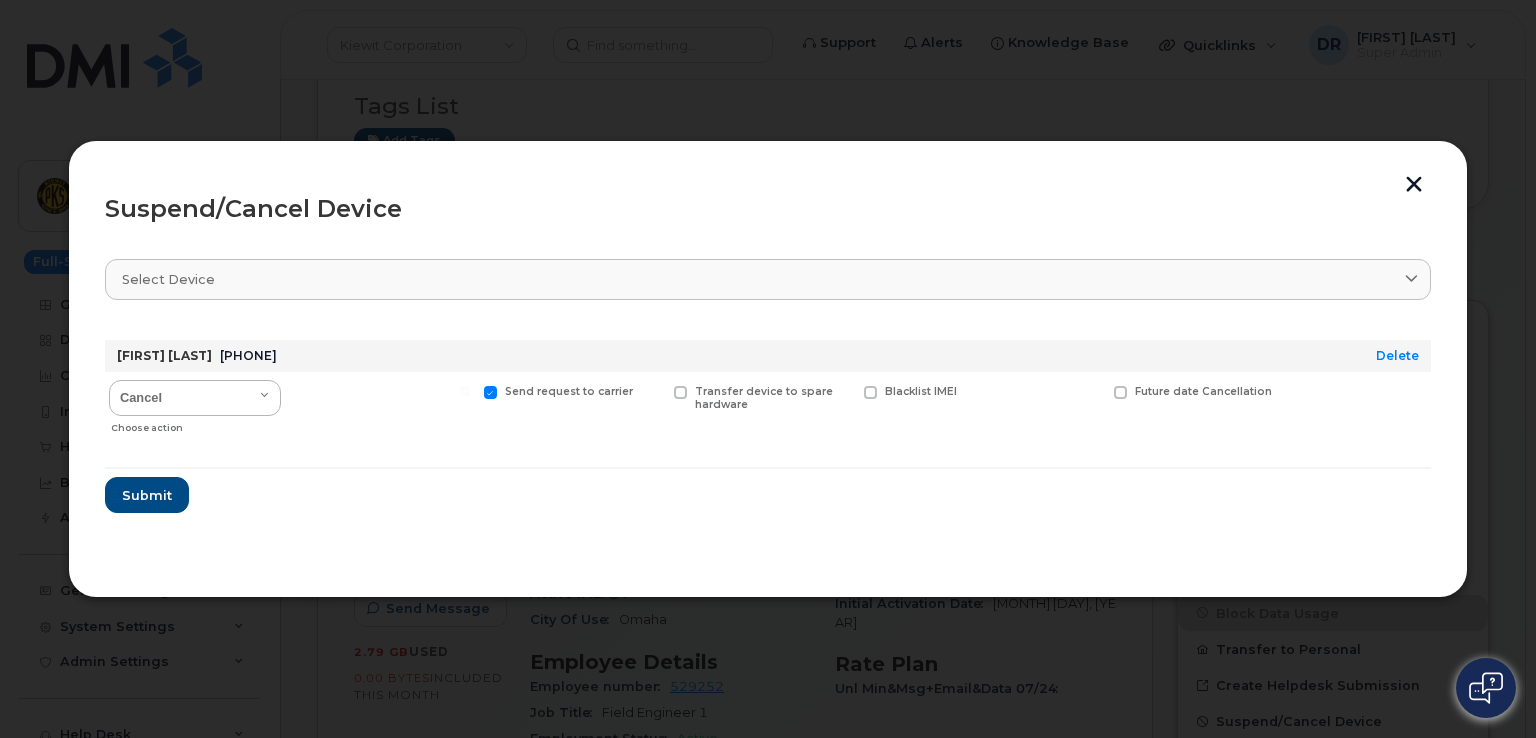 click on "Send request to carrier" at bounding box center (465, 391) 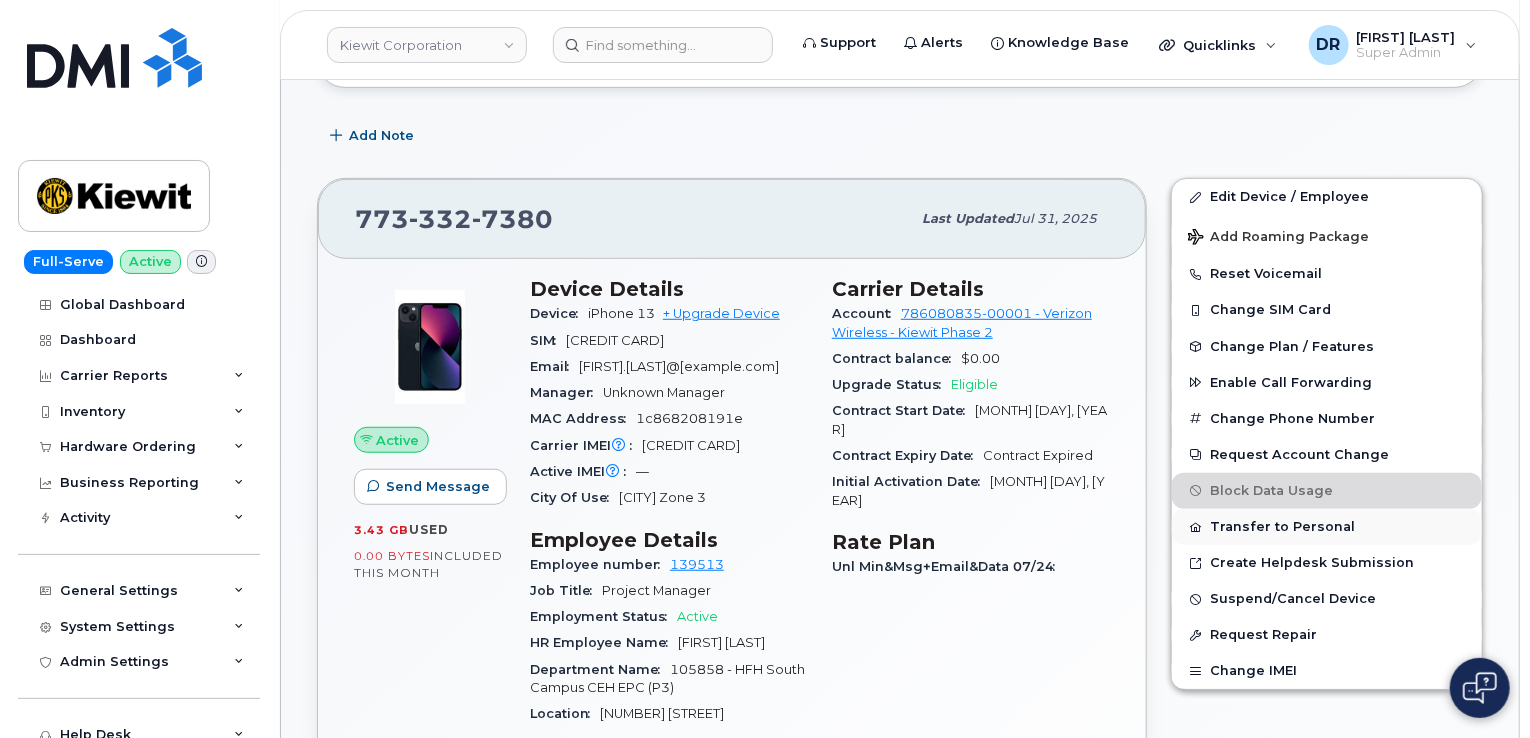 scroll, scrollTop: 500, scrollLeft: 0, axis: vertical 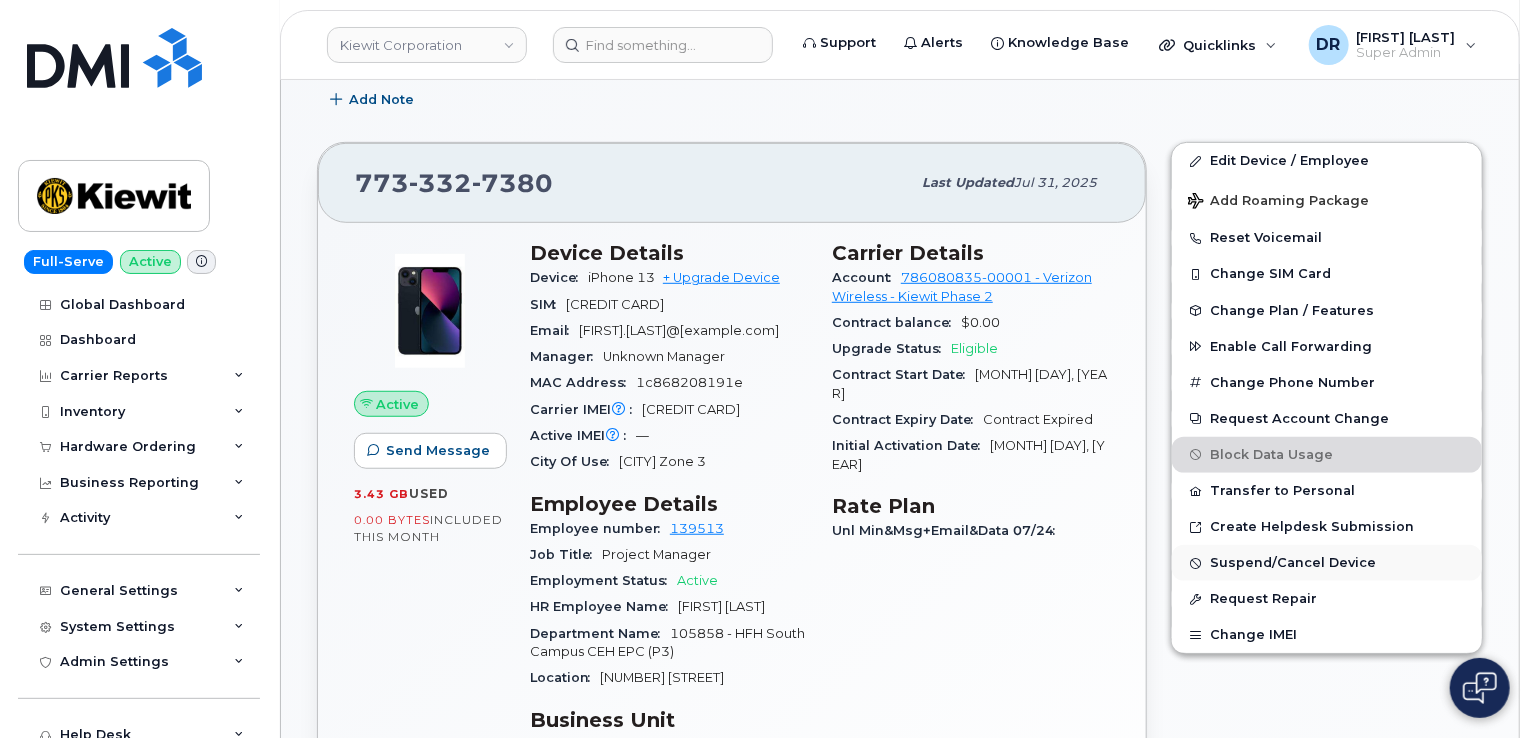 click on "Suspend/Cancel Device" at bounding box center [1293, 563] 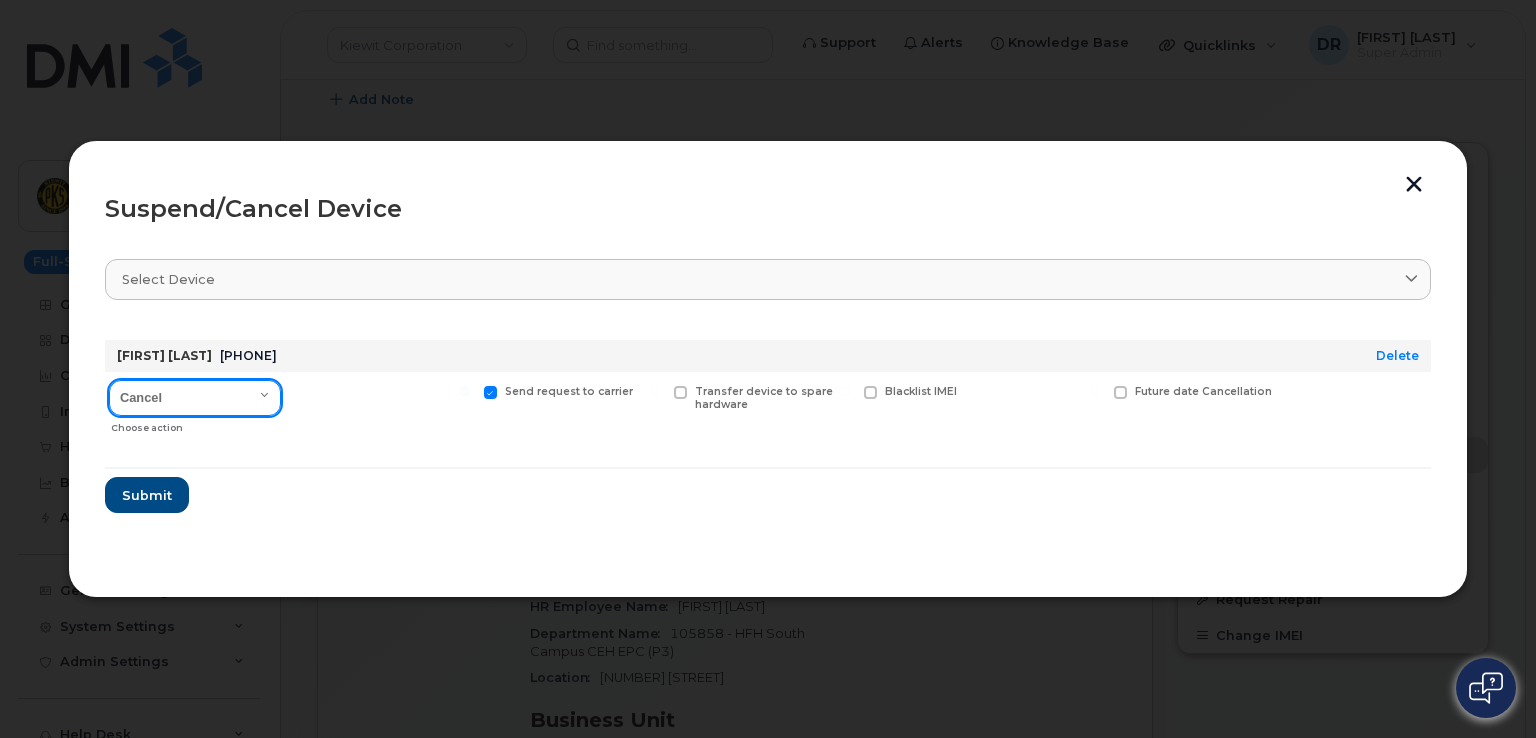click on "Cancel Suspend - Reduced Rate Suspend - Full Rate Suspend - Lost Device/Stolen Reactivate" at bounding box center [195, 398] 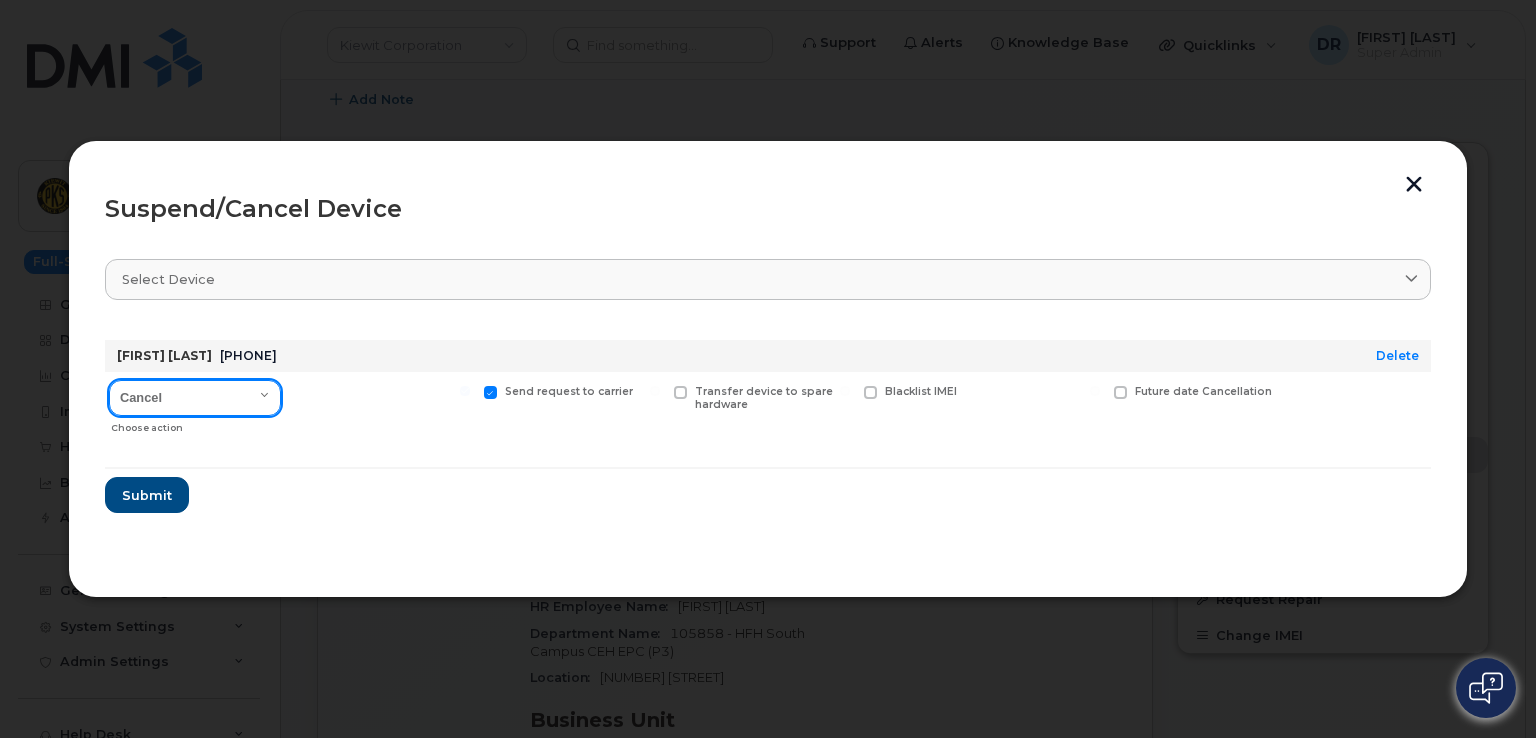 select on "[object Object]" 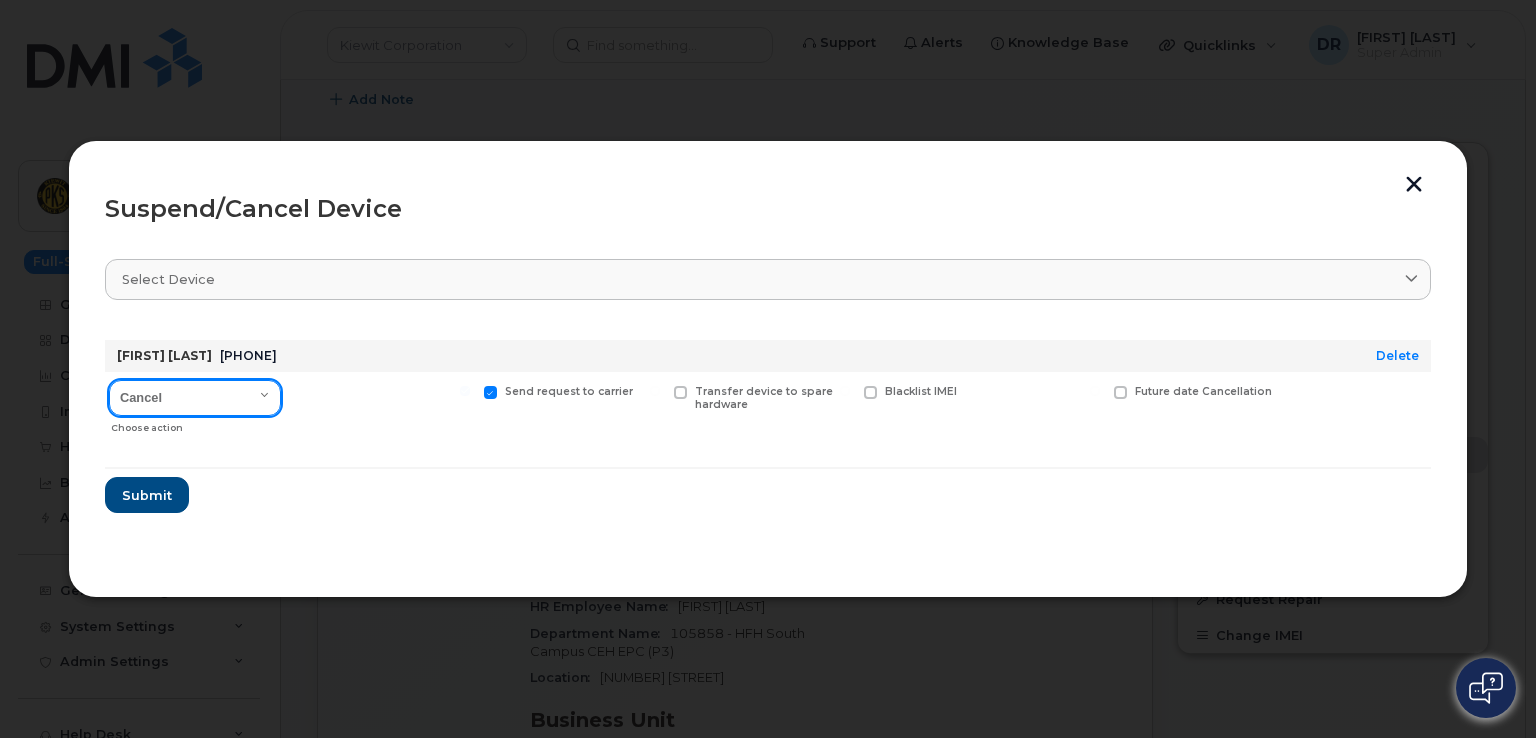 click on "Cancel Suspend - Reduced Rate Suspend - Full Rate Suspend - Lost Device/Stolen Reactivate" at bounding box center (195, 398) 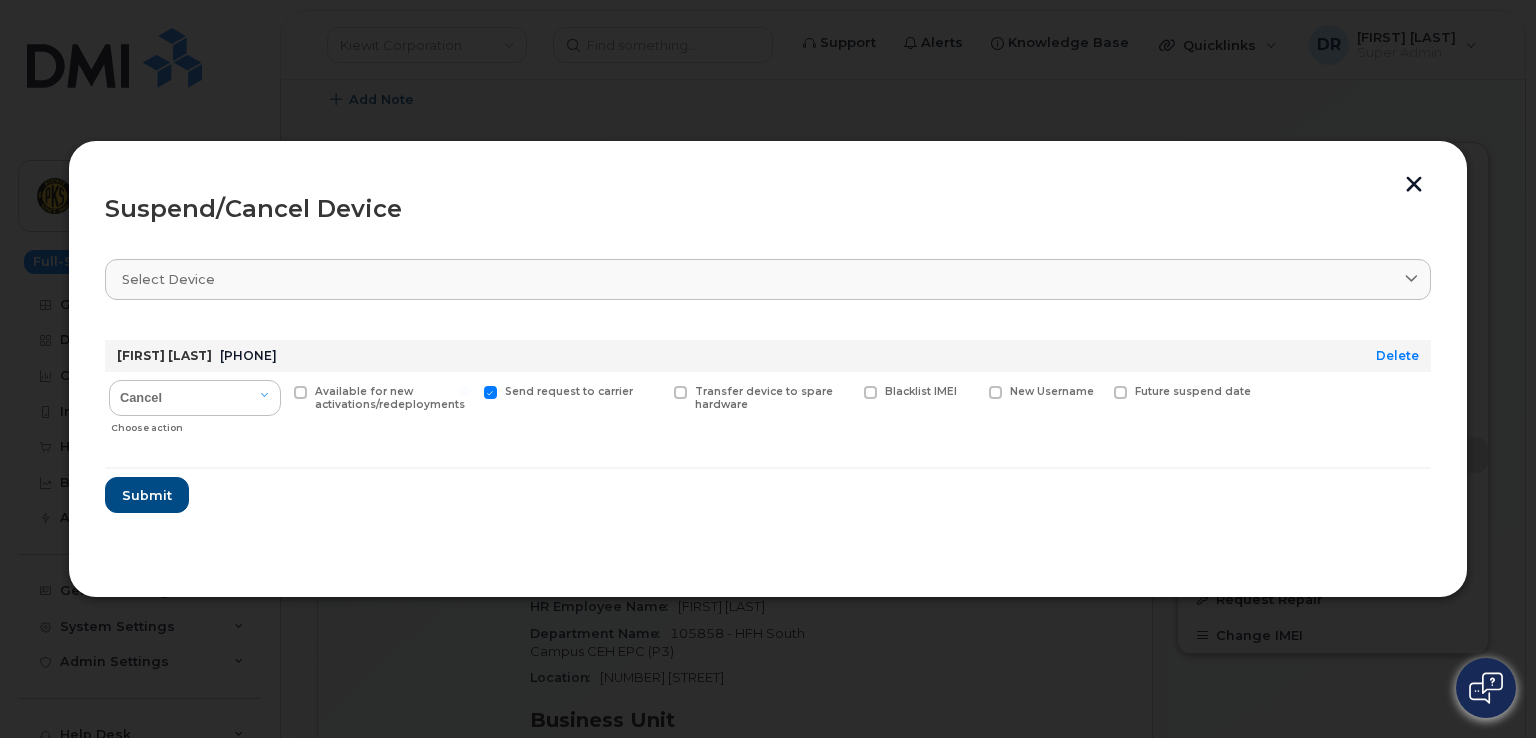 click on "Send request to carrier" at bounding box center [569, 391] 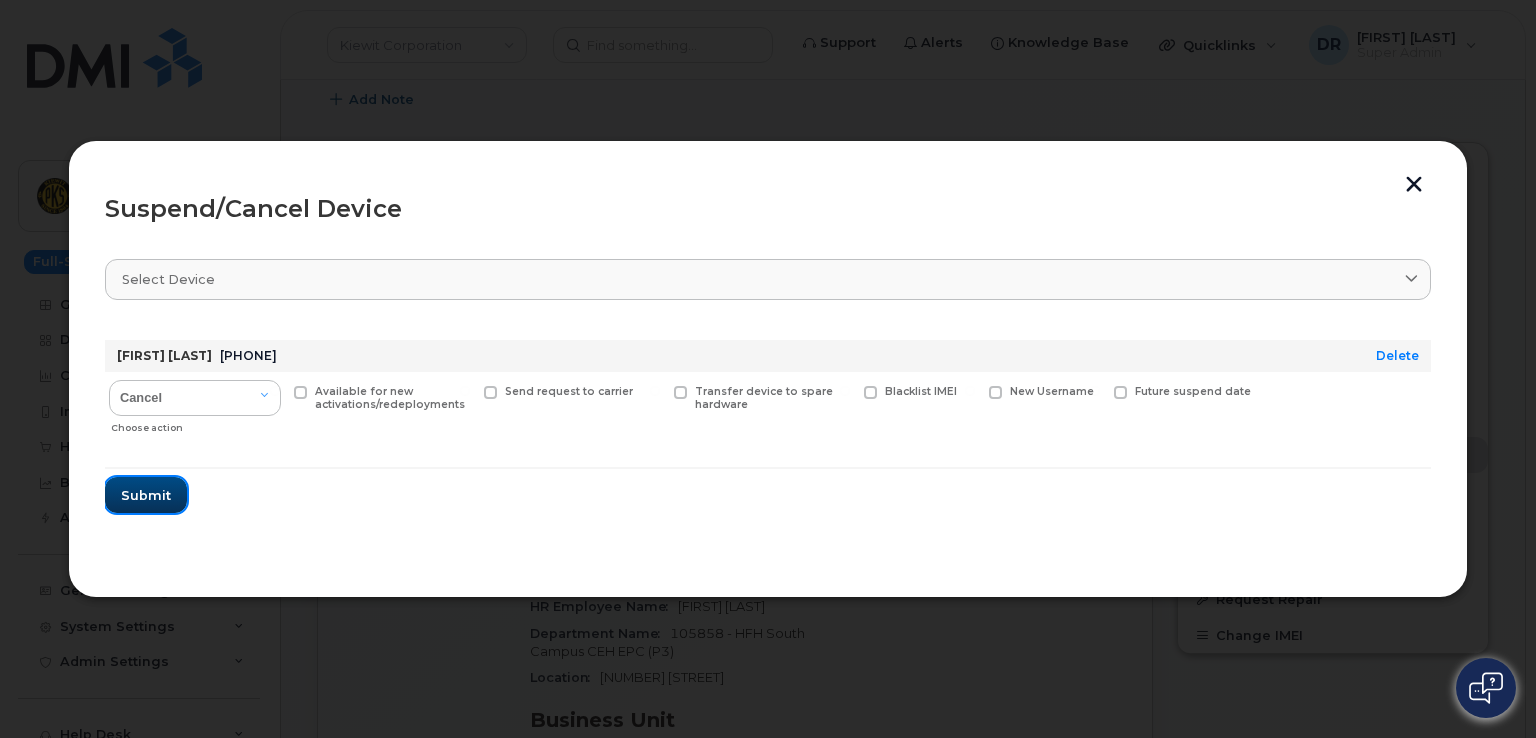 click on "Submit" at bounding box center (146, 495) 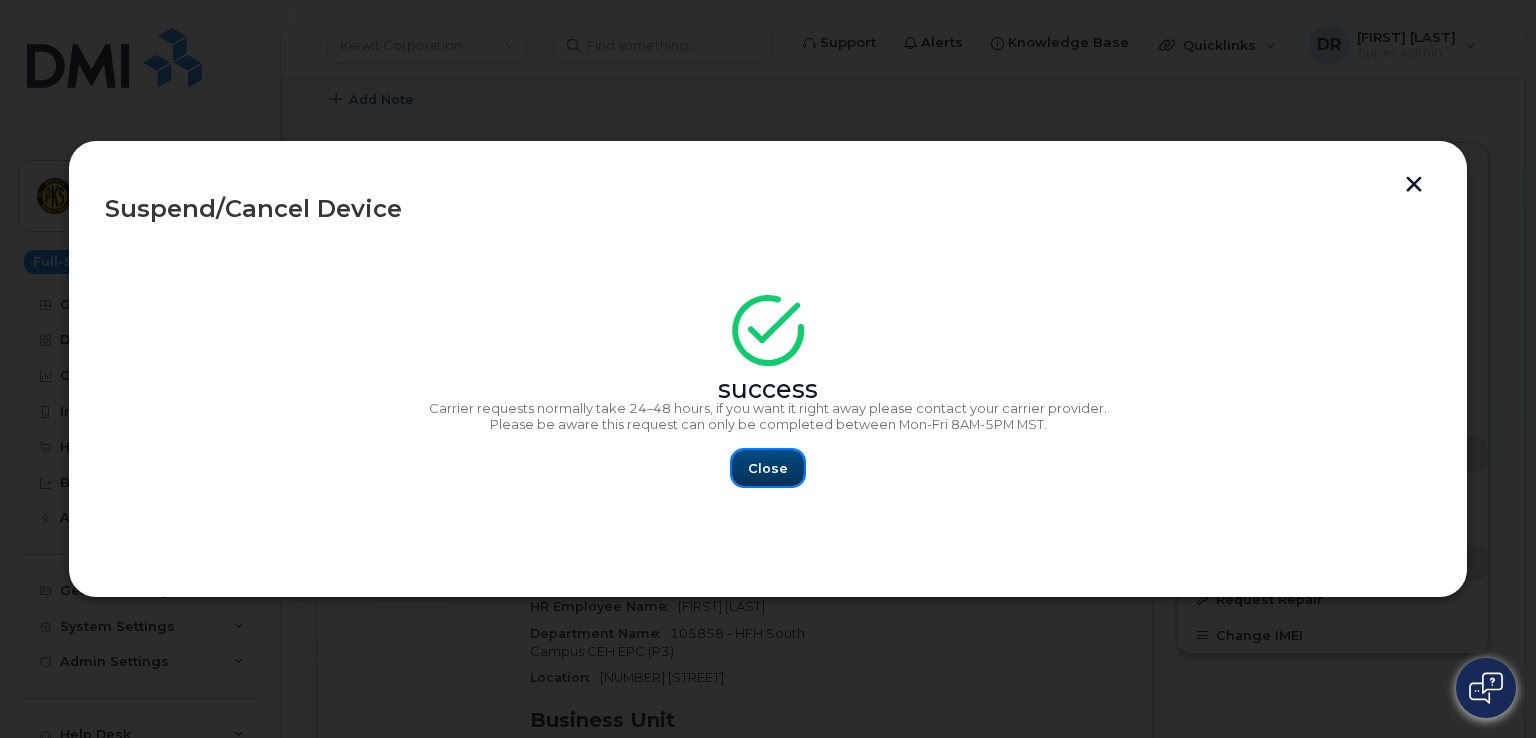 click on "Close" at bounding box center (768, 468) 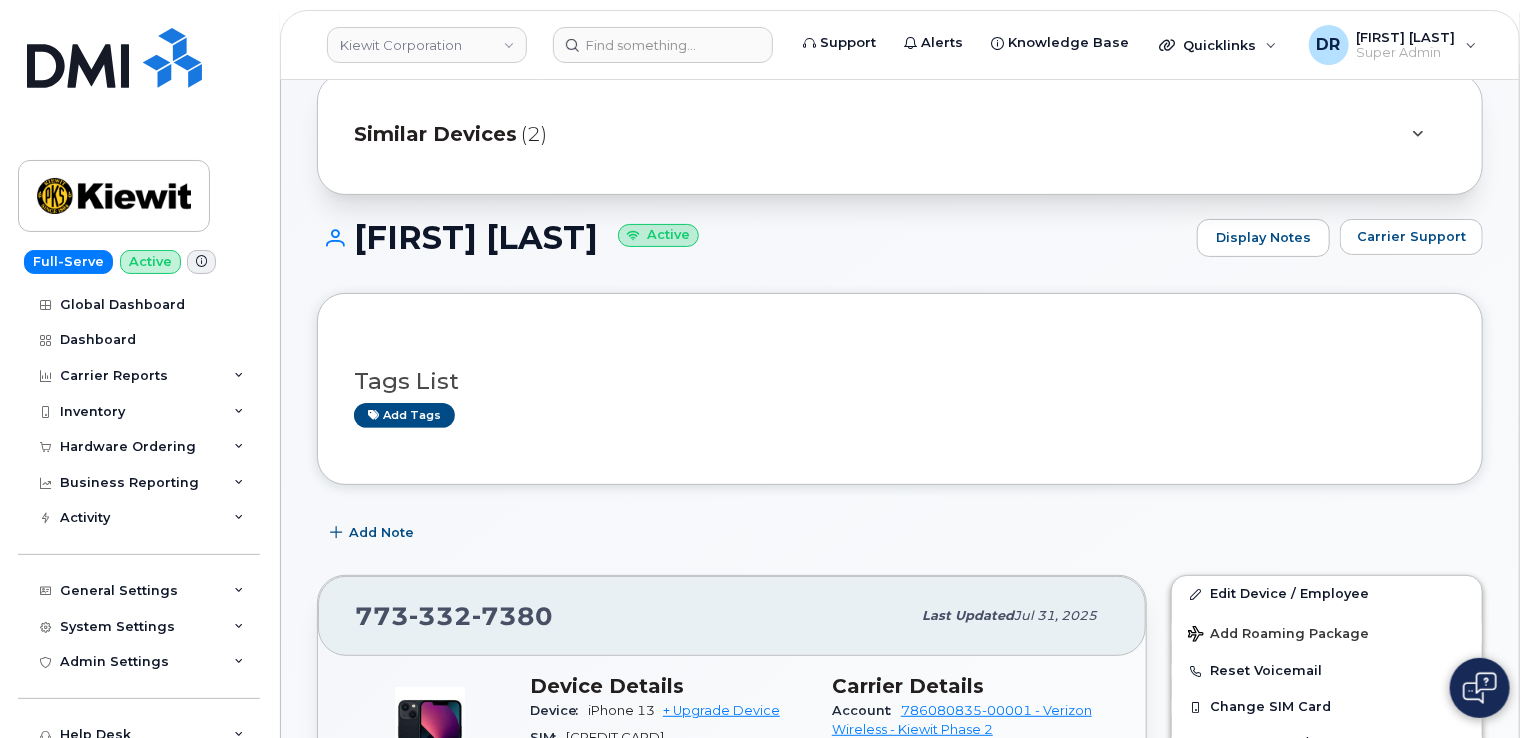 scroll, scrollTop: 0, scrollLeft: 0, axis: both 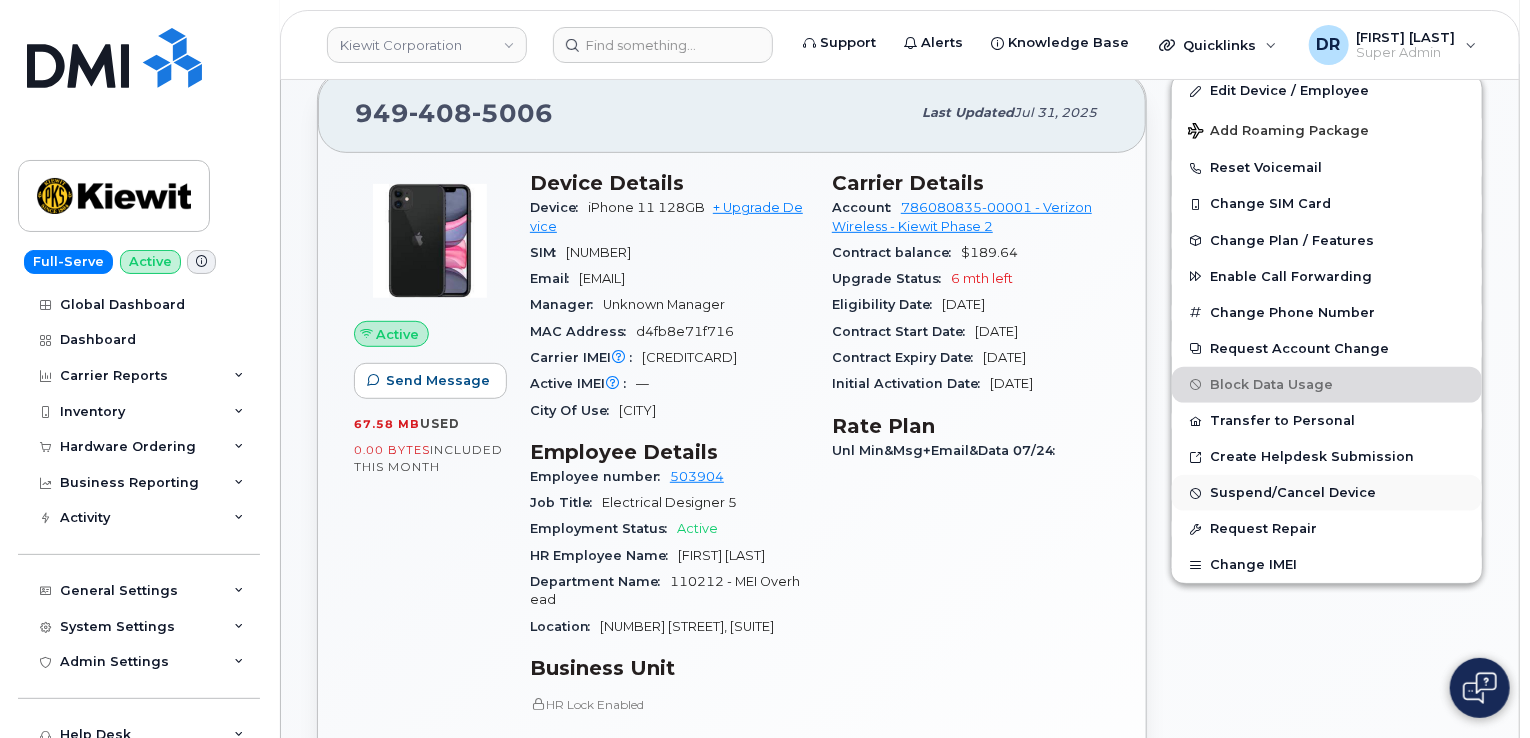 click on "Suspend/Cancel Device" at bounding box center [1293, 493] 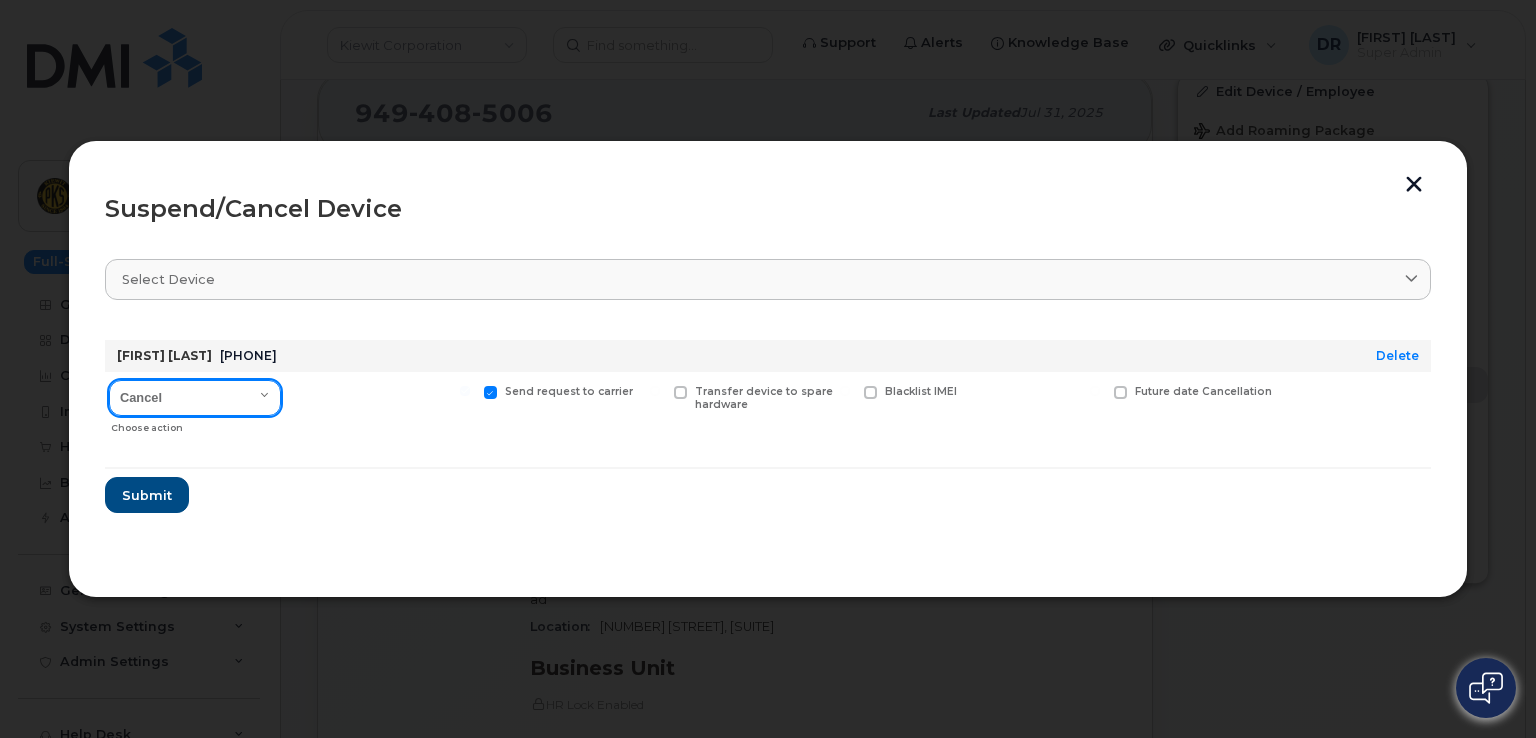 click on "Cancel Suspend - Reduced Rate Suspend - Full Rate Suspend - Lost Device/Stolen Reactivate" at bounding box center (195, 398) 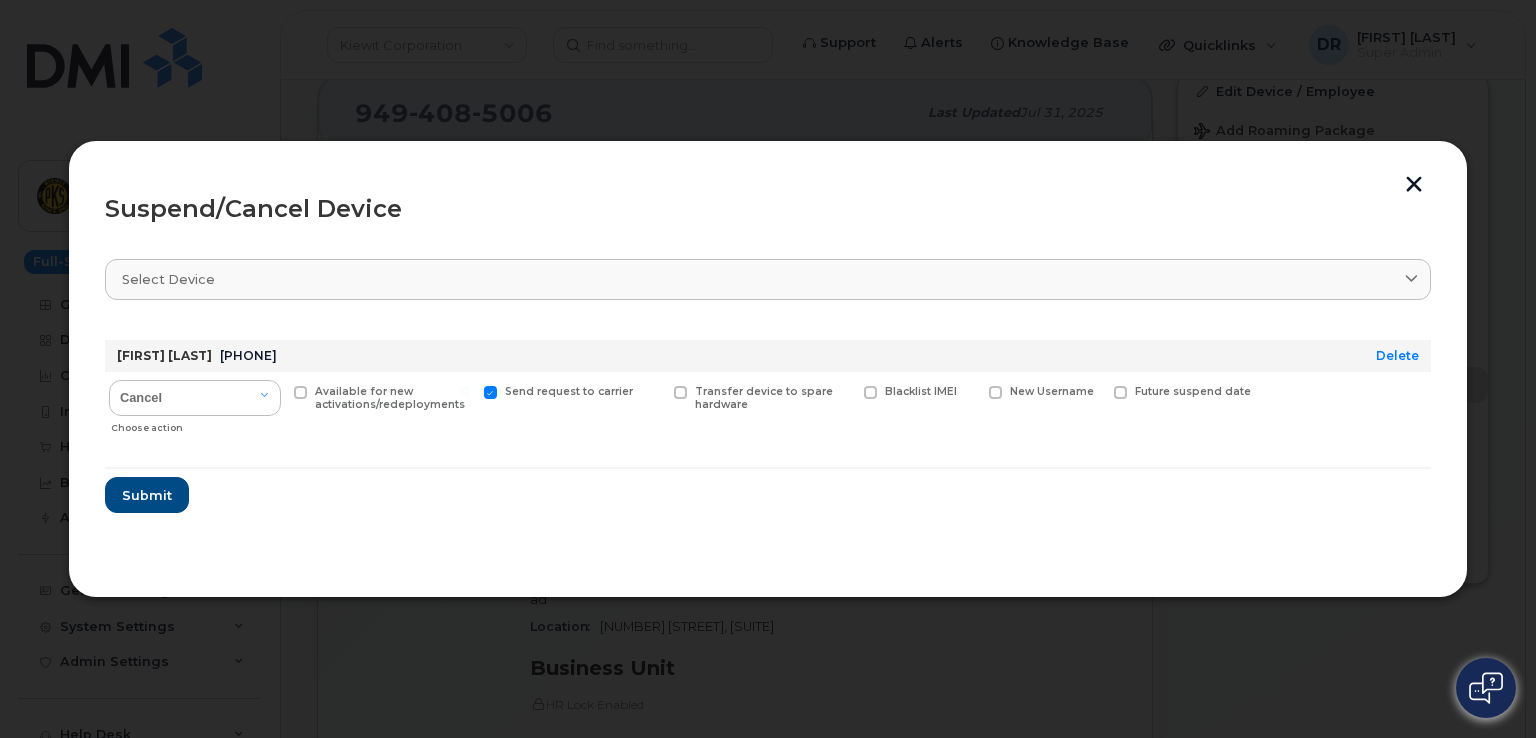 click on "Send request to carrier" at bounding box center (558, 392) 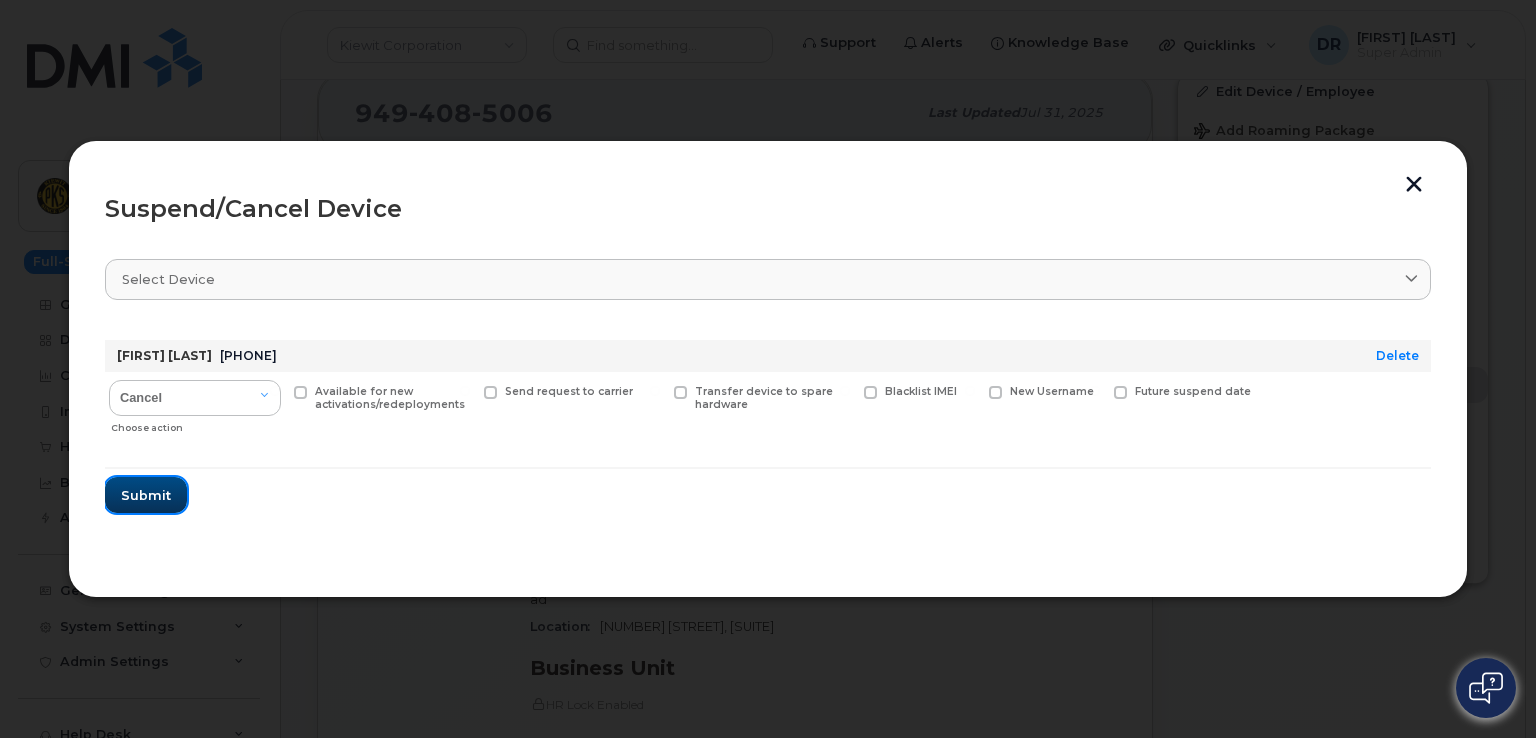 click on "Submit" at bounding box center (146, 495) 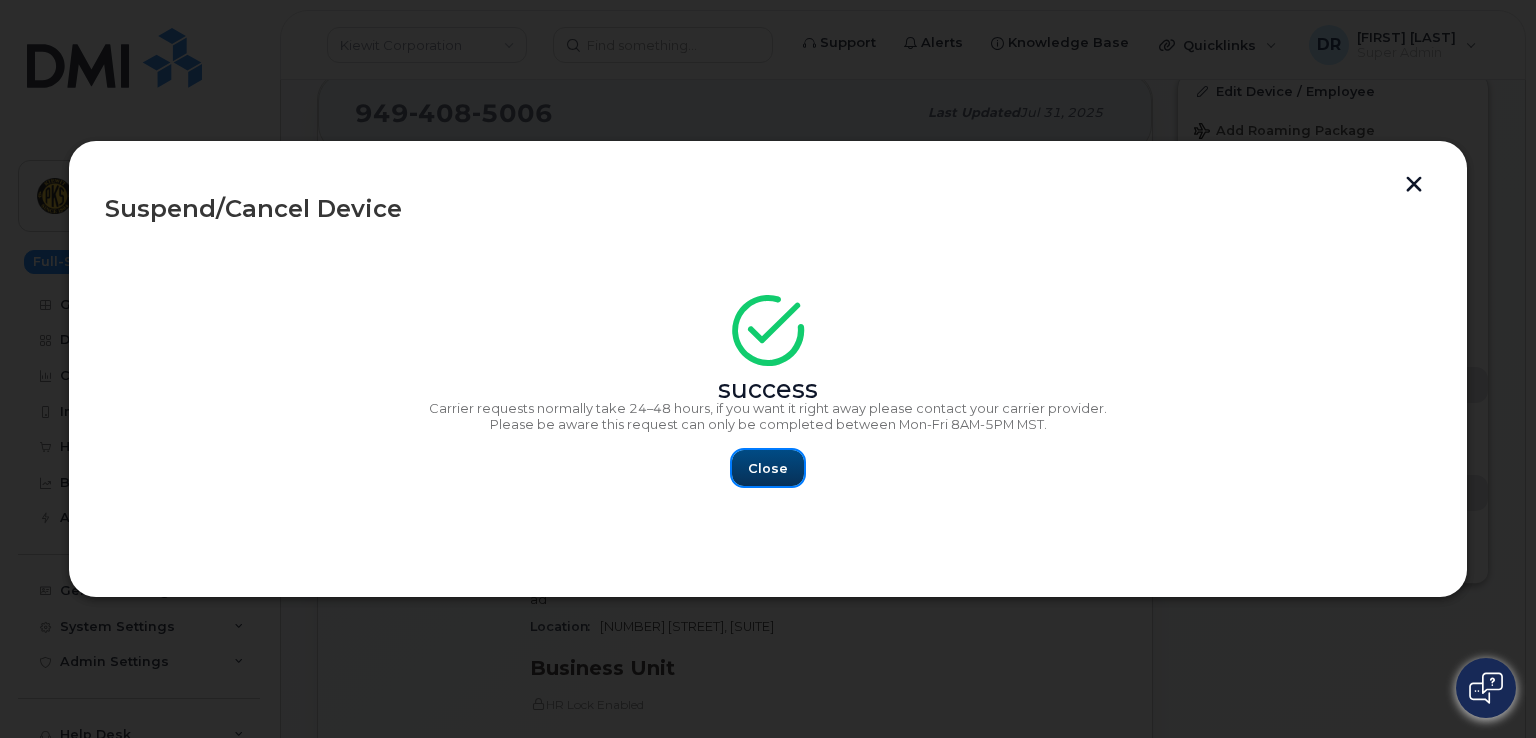 click on "Close" at bounding box center [768, 468] 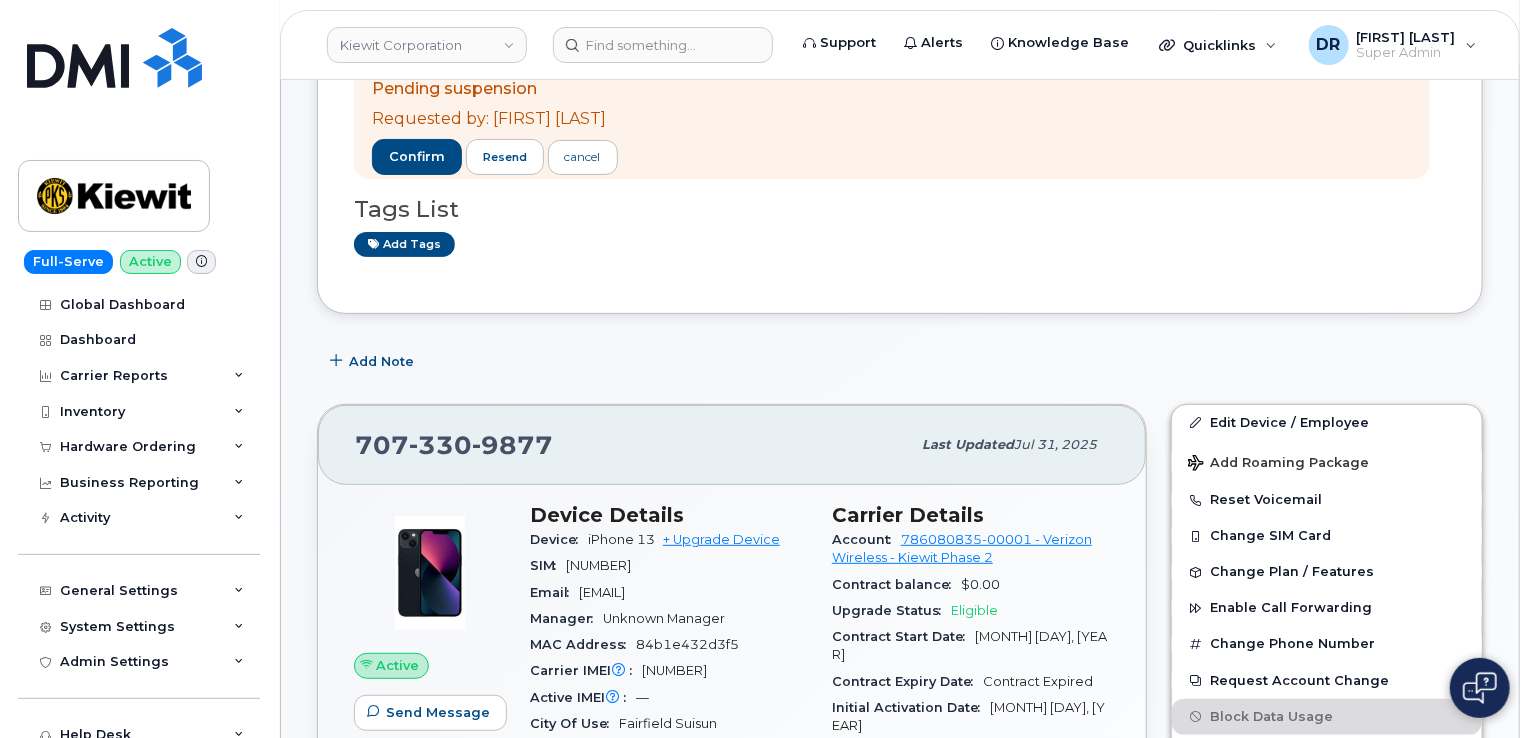 scroll, scrollTop: 84, scrollLeft: 0, axis: vertical 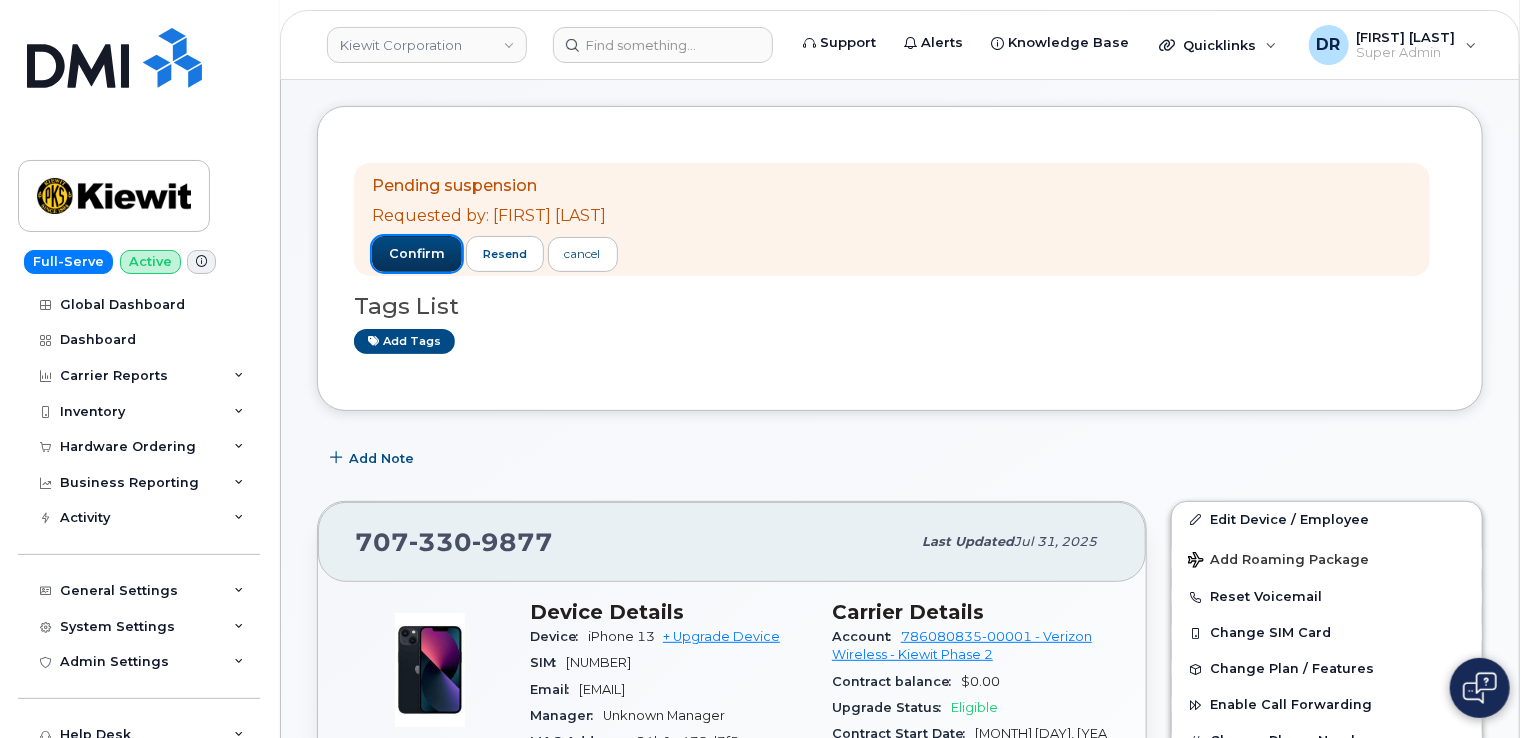 click on "confirm" 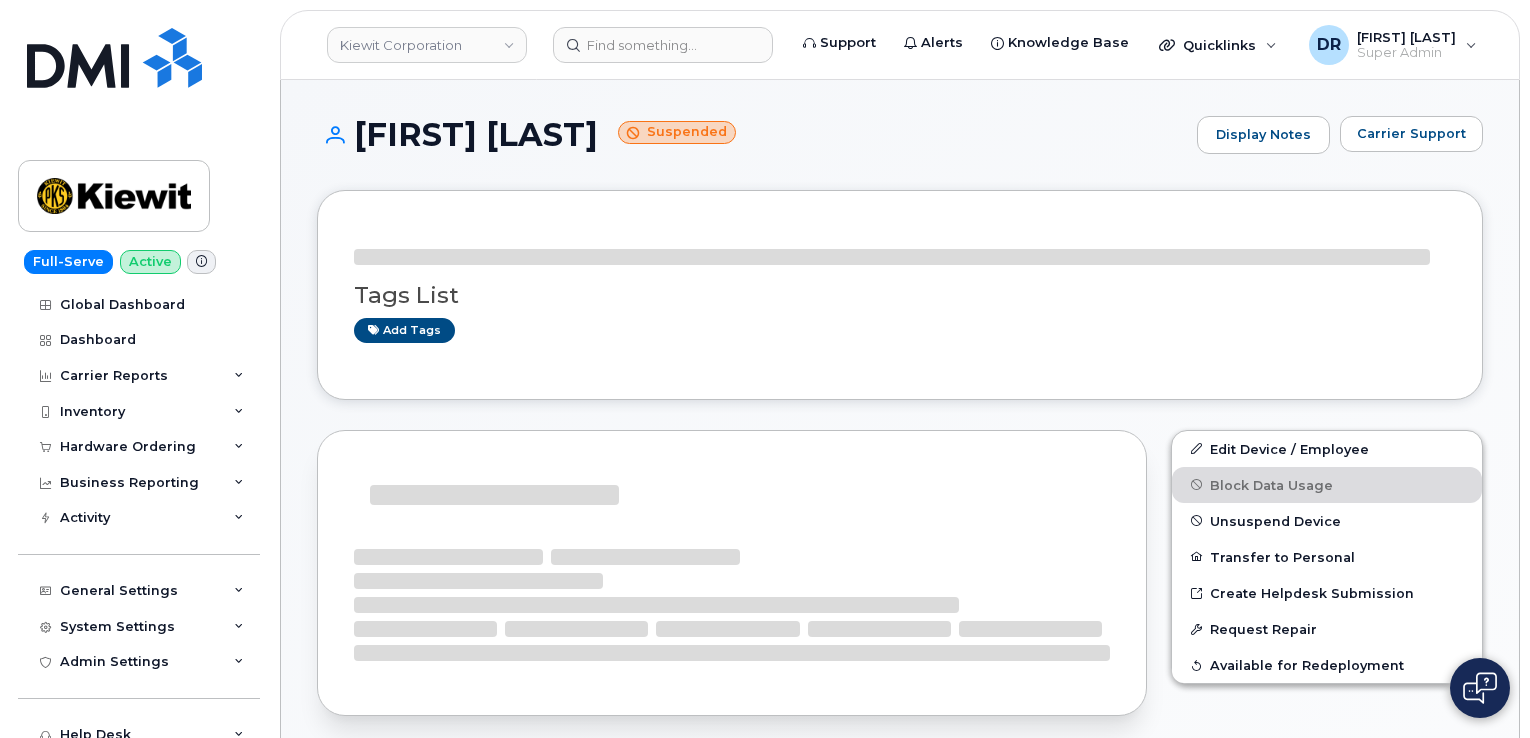scroll, scrollTop: 0, scrollLeft: 0, axis: both 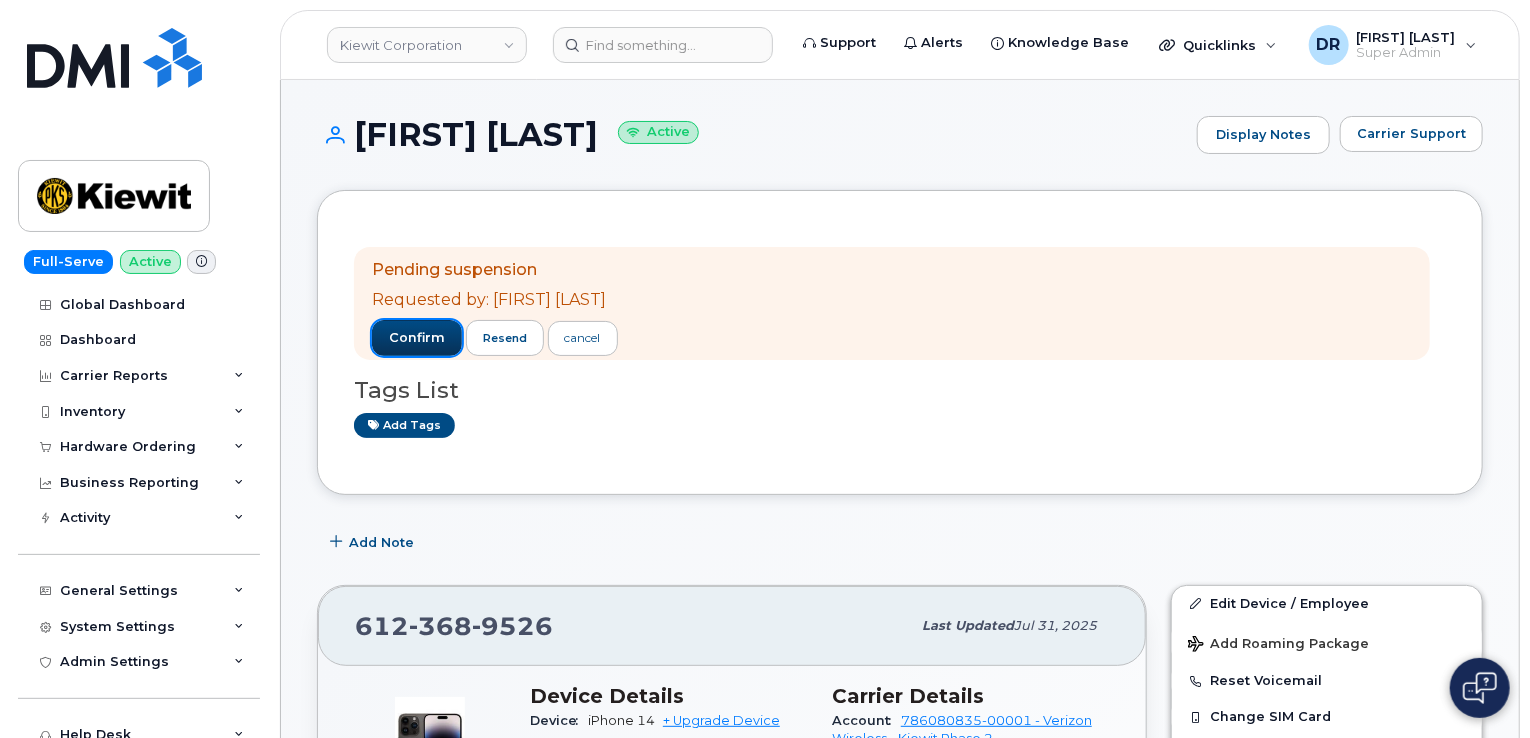 click on "confirm" 